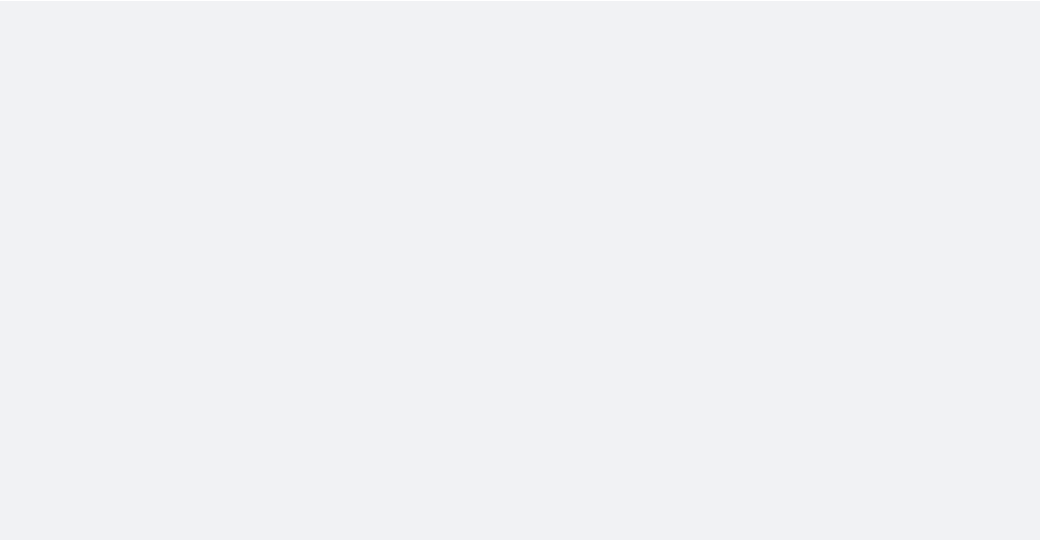 scroll, scrollTop: 0, scrollLeft: 0, axis: both 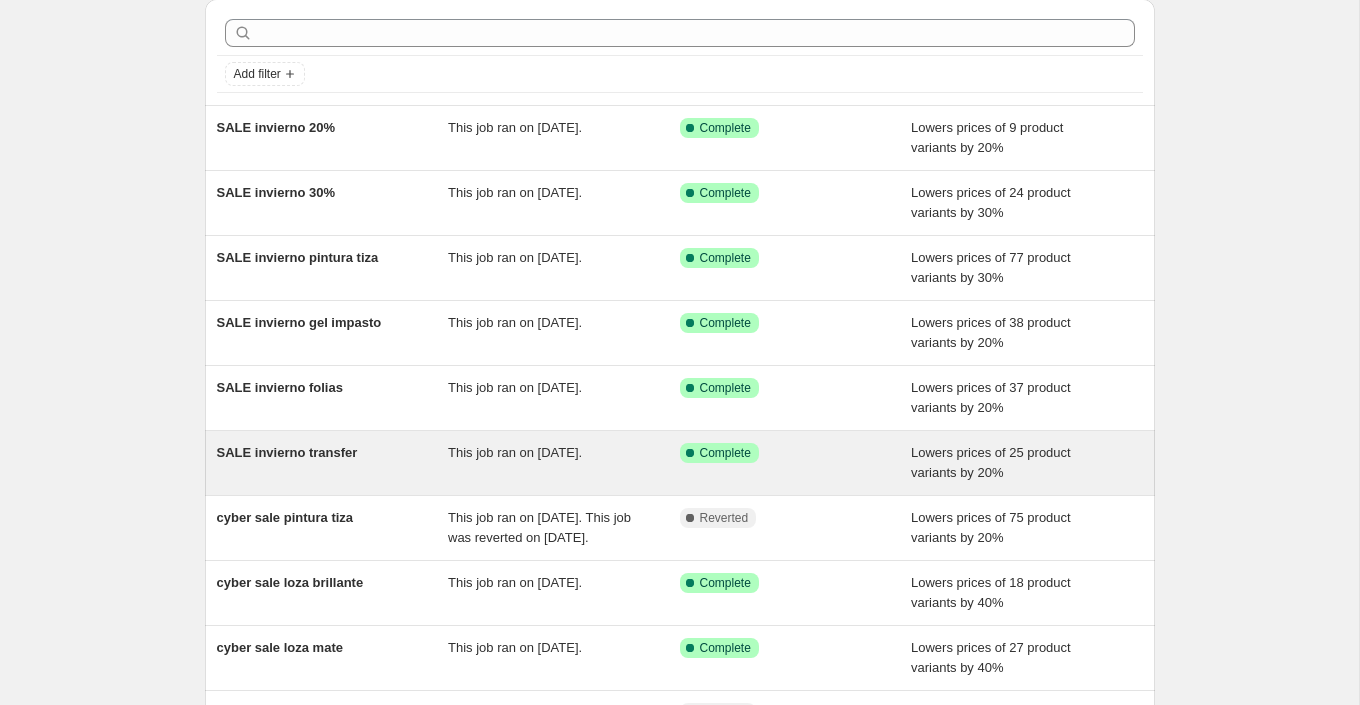 click on "Success Complete Complete" at bounding box center [781, 453] 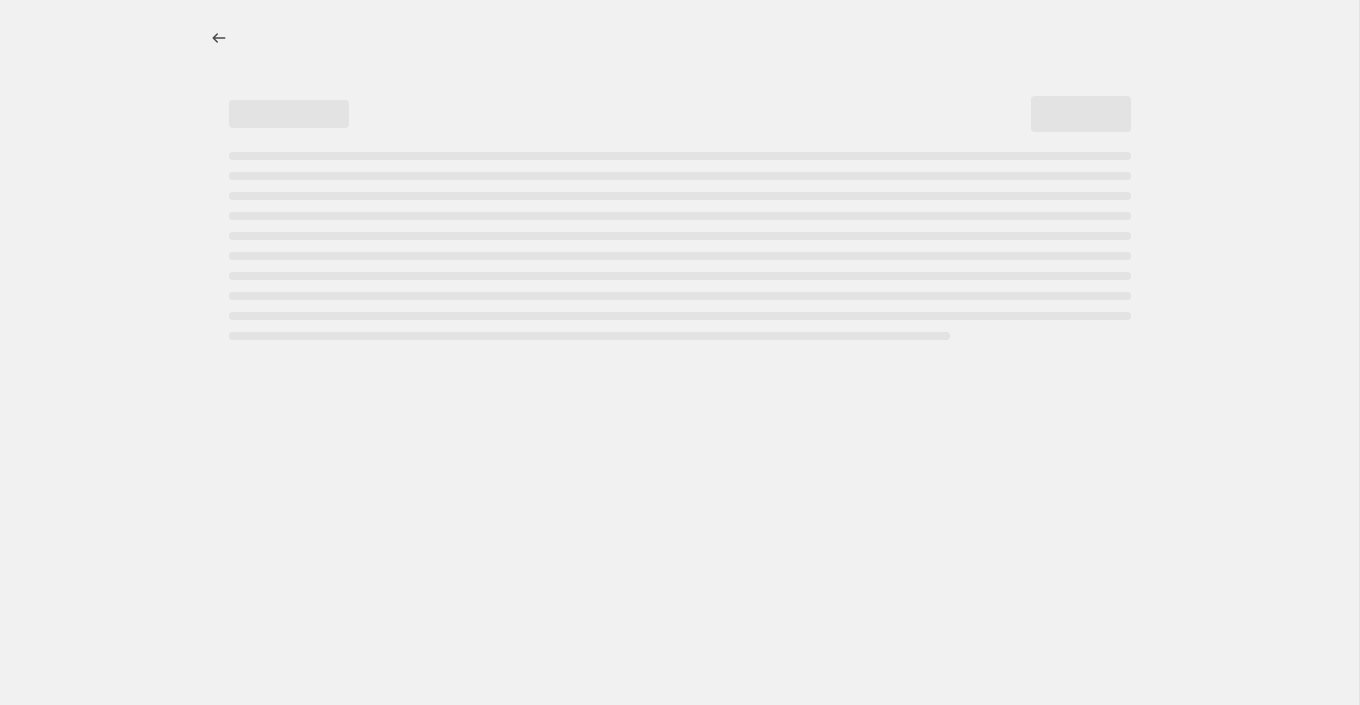 select on "percentage" 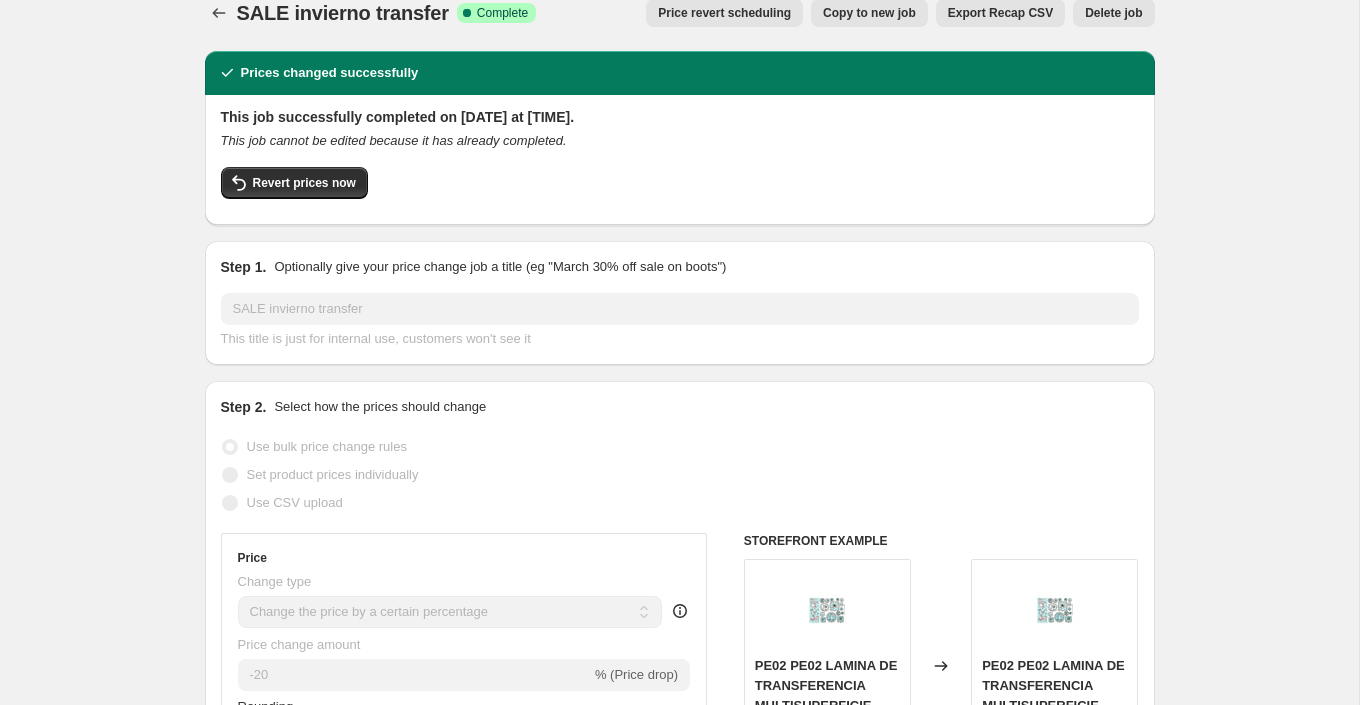 scroll, scrollTop: 0, scrollLeft: 0, axis: both 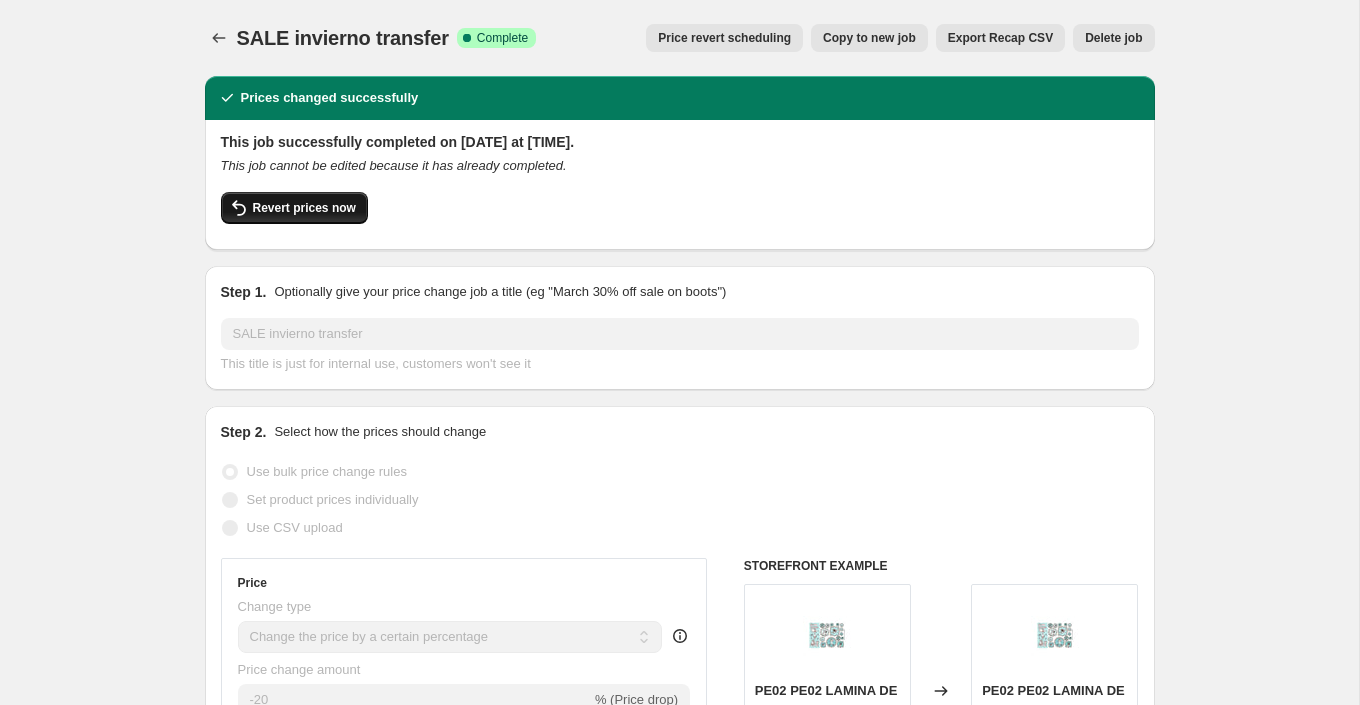click on "Revert prices now" at bounding box center (294, 208) 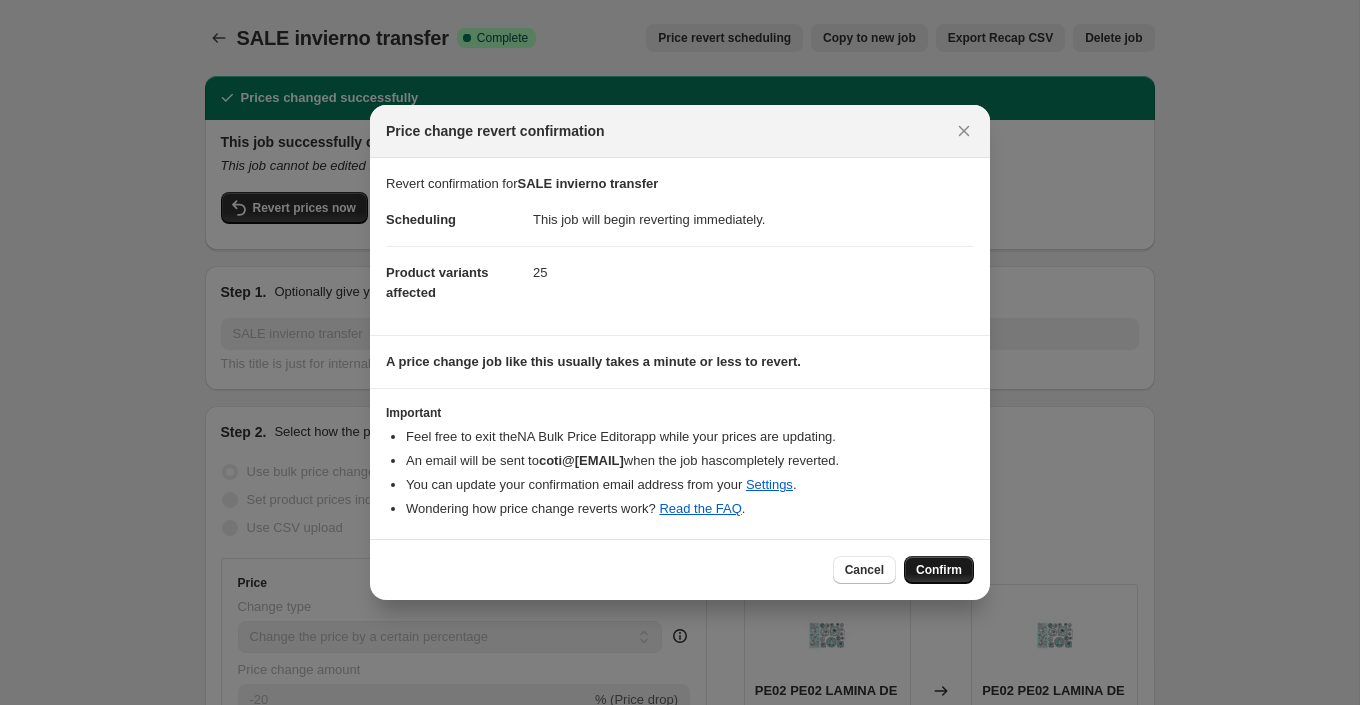 click on "Confirm" at bounding box center (939, 570) 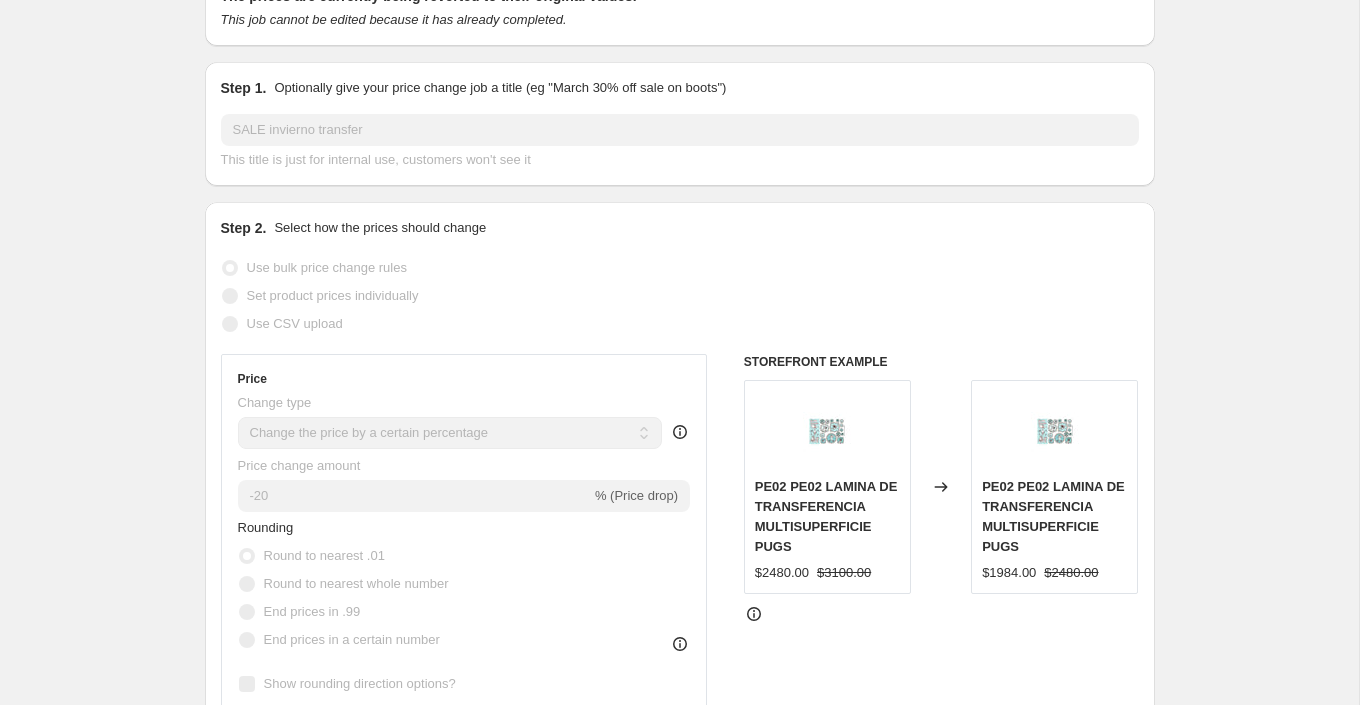 scroll, scrollTop: 0, scrollLeft: 0, axis: both 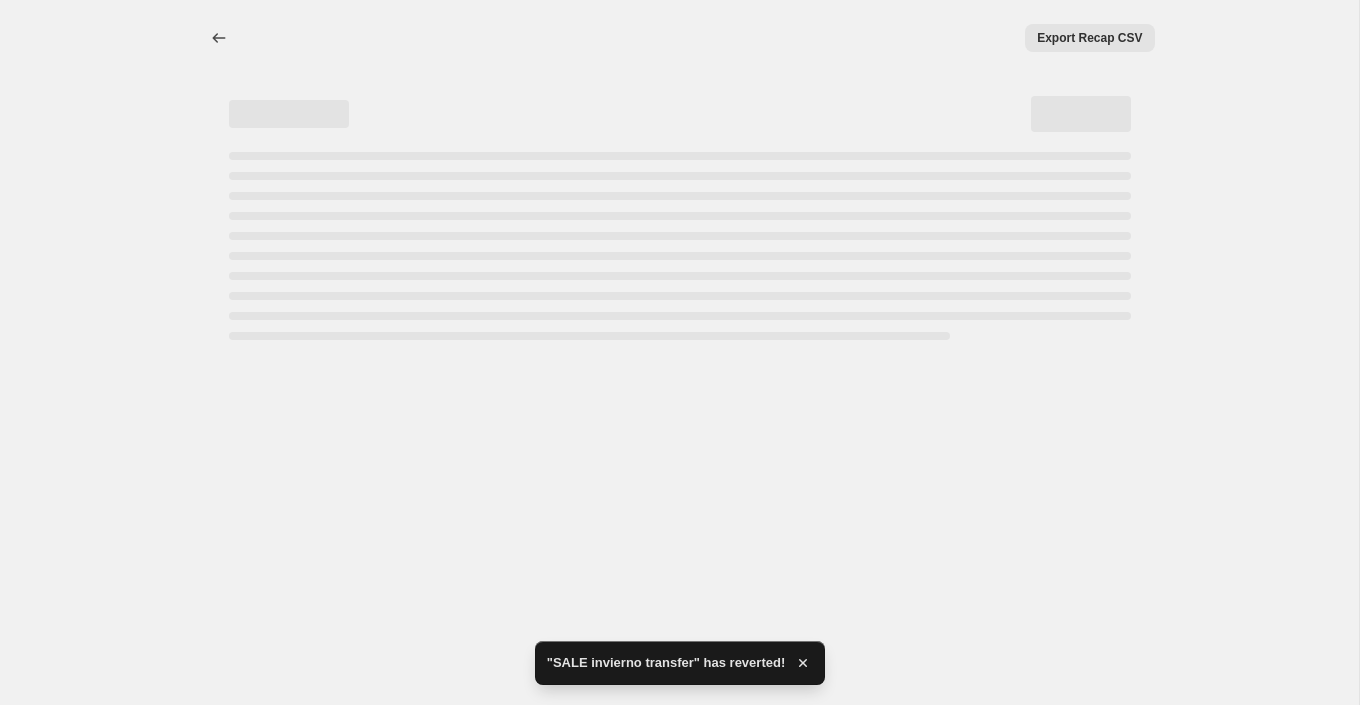 select on "percentage" 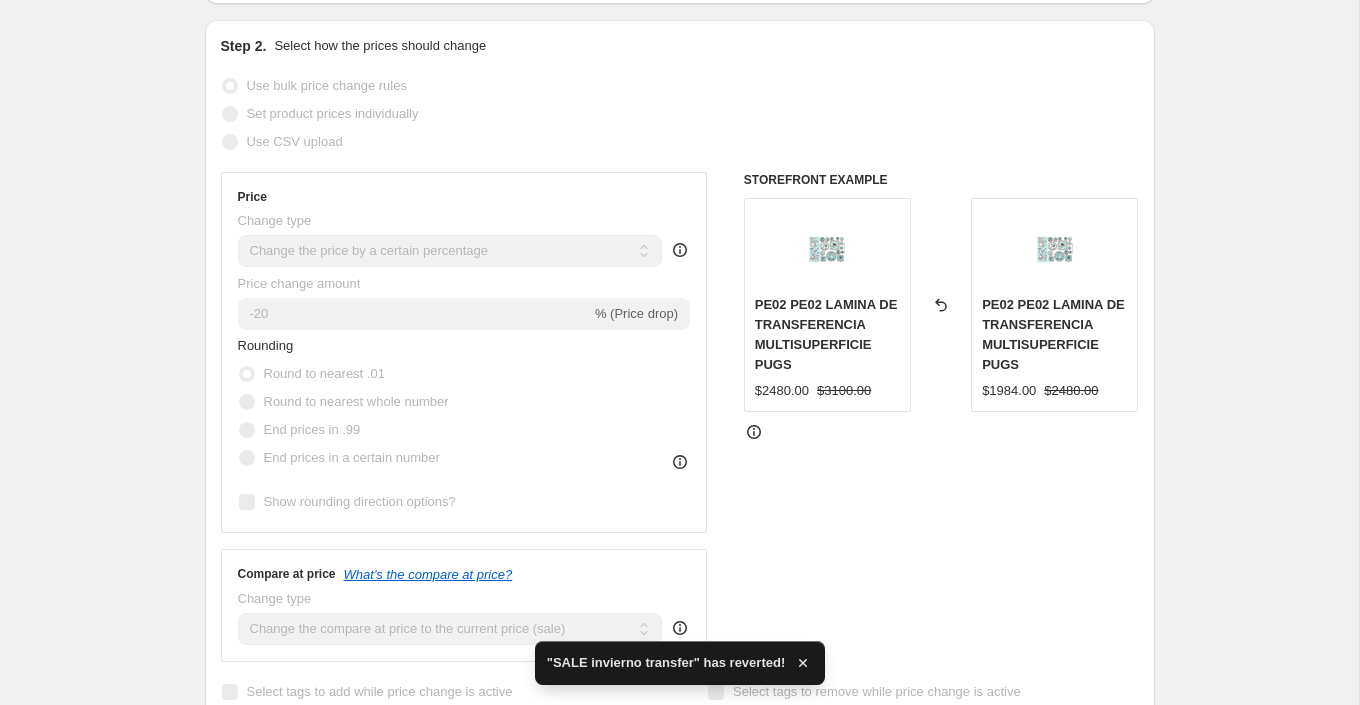 scroll, scrollTop: 0, scrollLeft: 0, axis: both 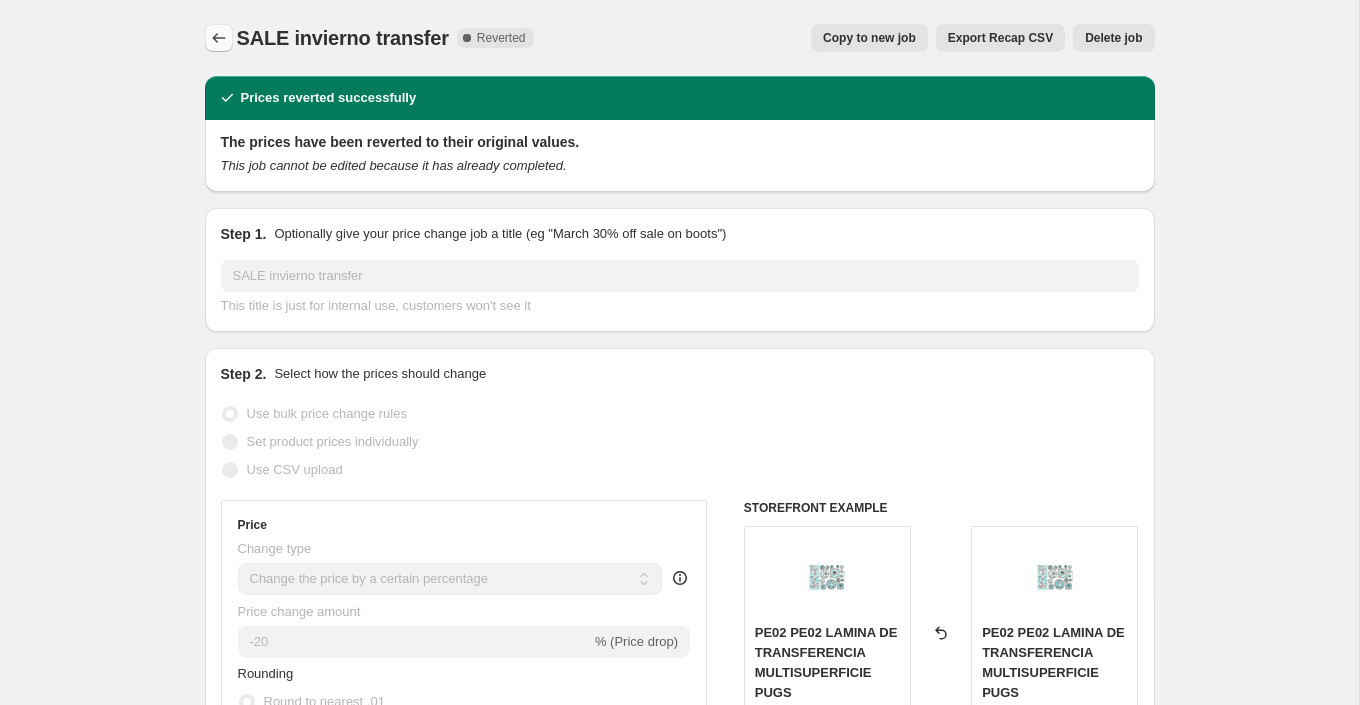 click 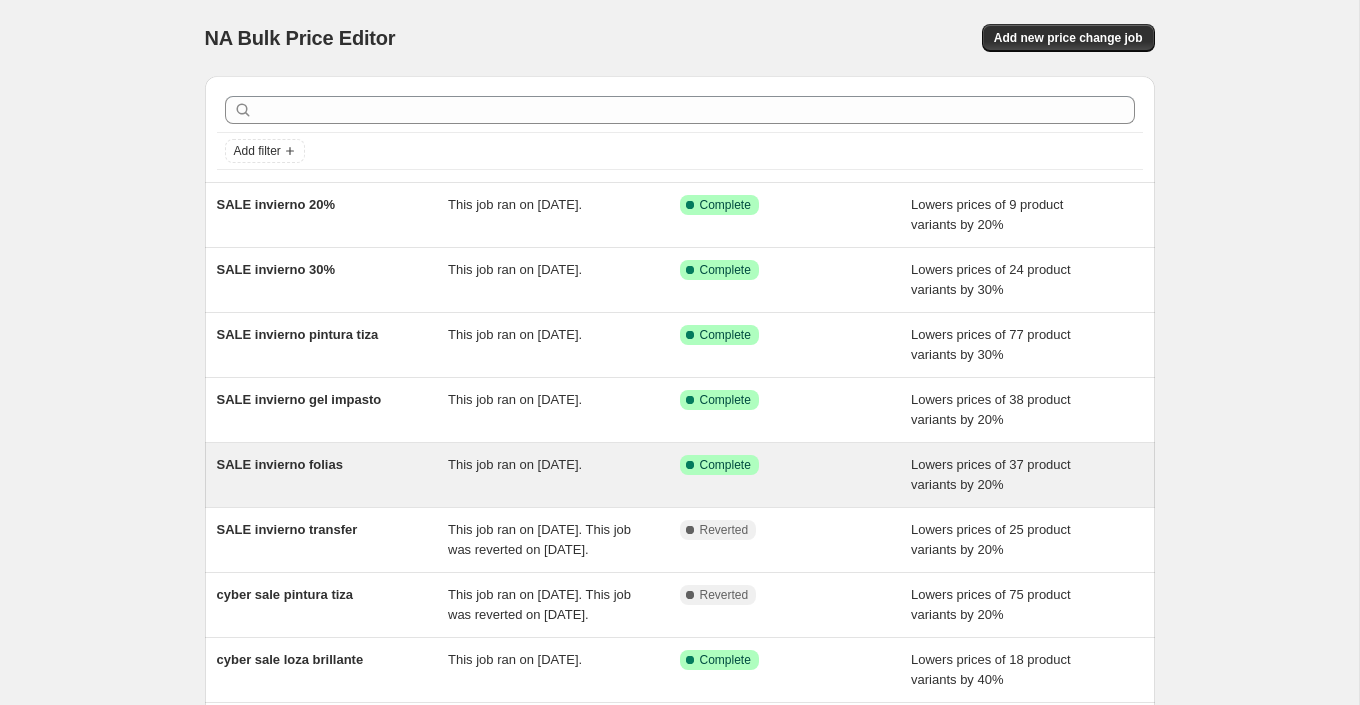 click on "SALE invierno folias" at bounding box center [280, 464] 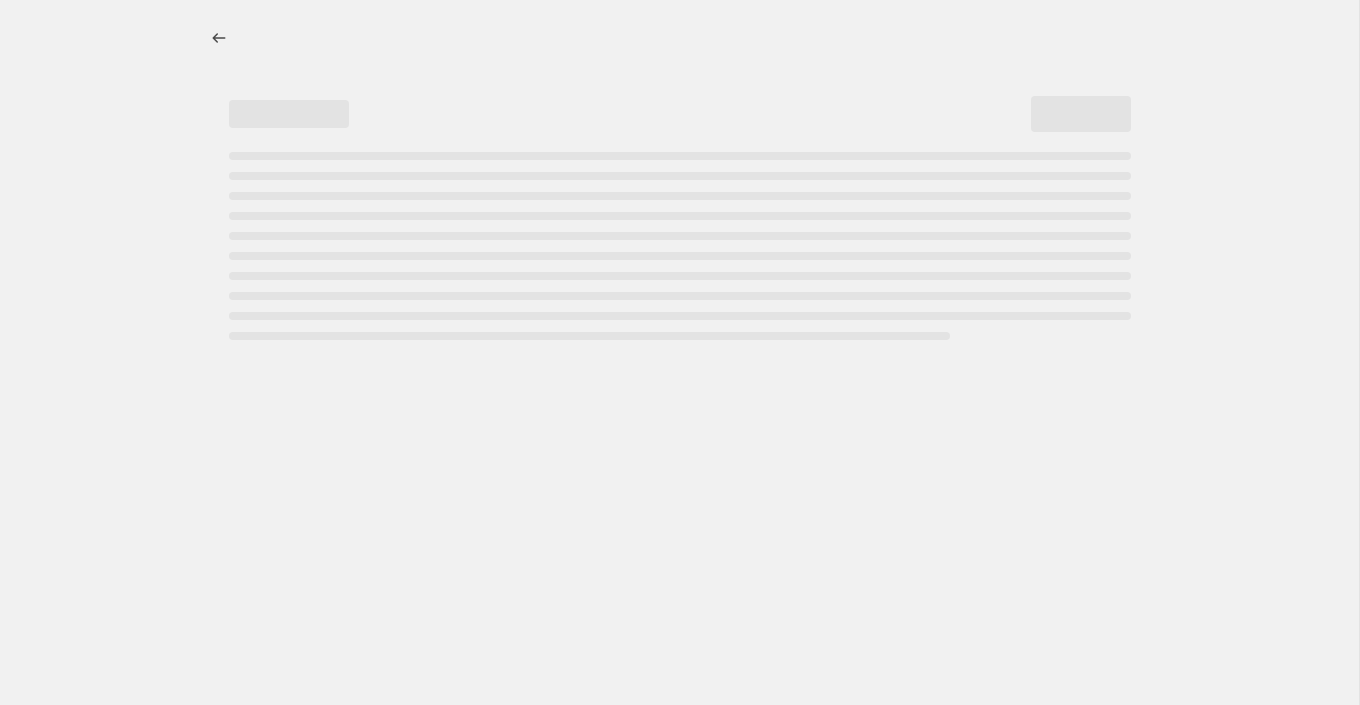 select on "percentage" 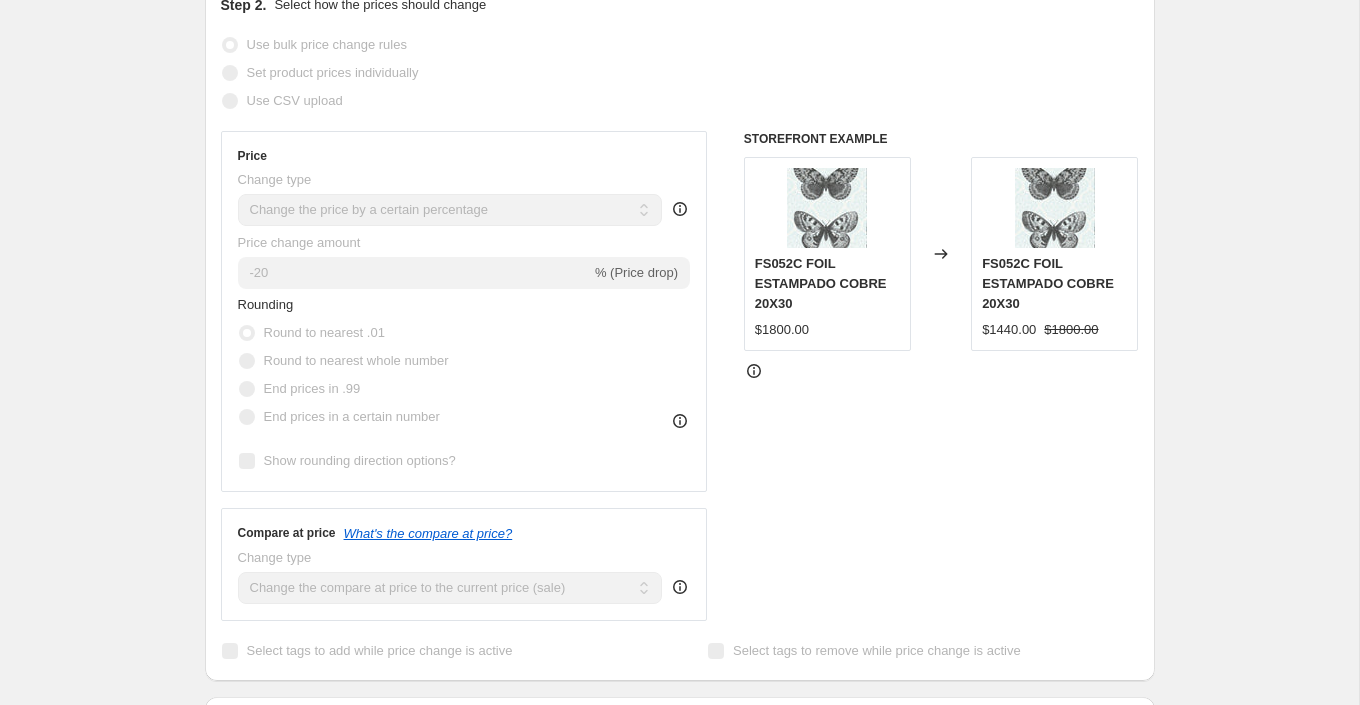 scroll, scrollTop: 0, scrollLeft: 0, axis: both 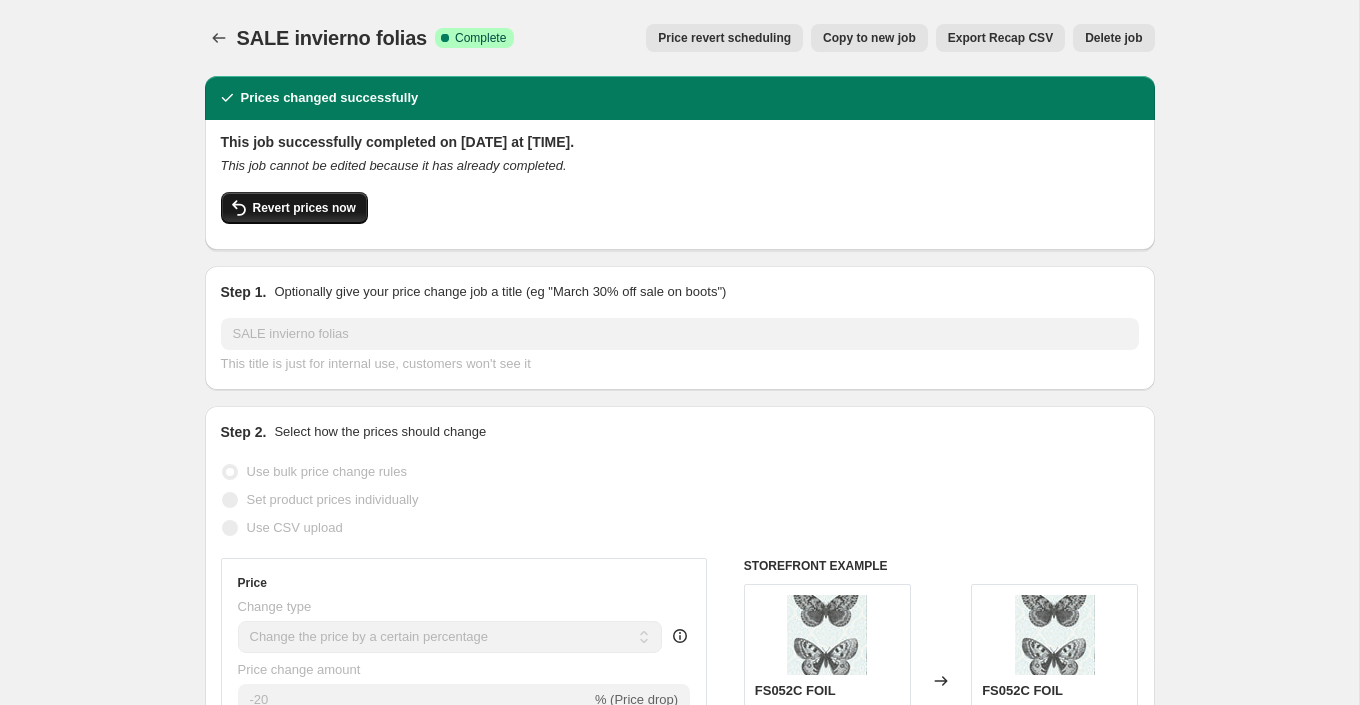 click on "Revert prices now" at bounding box center [304, 208] 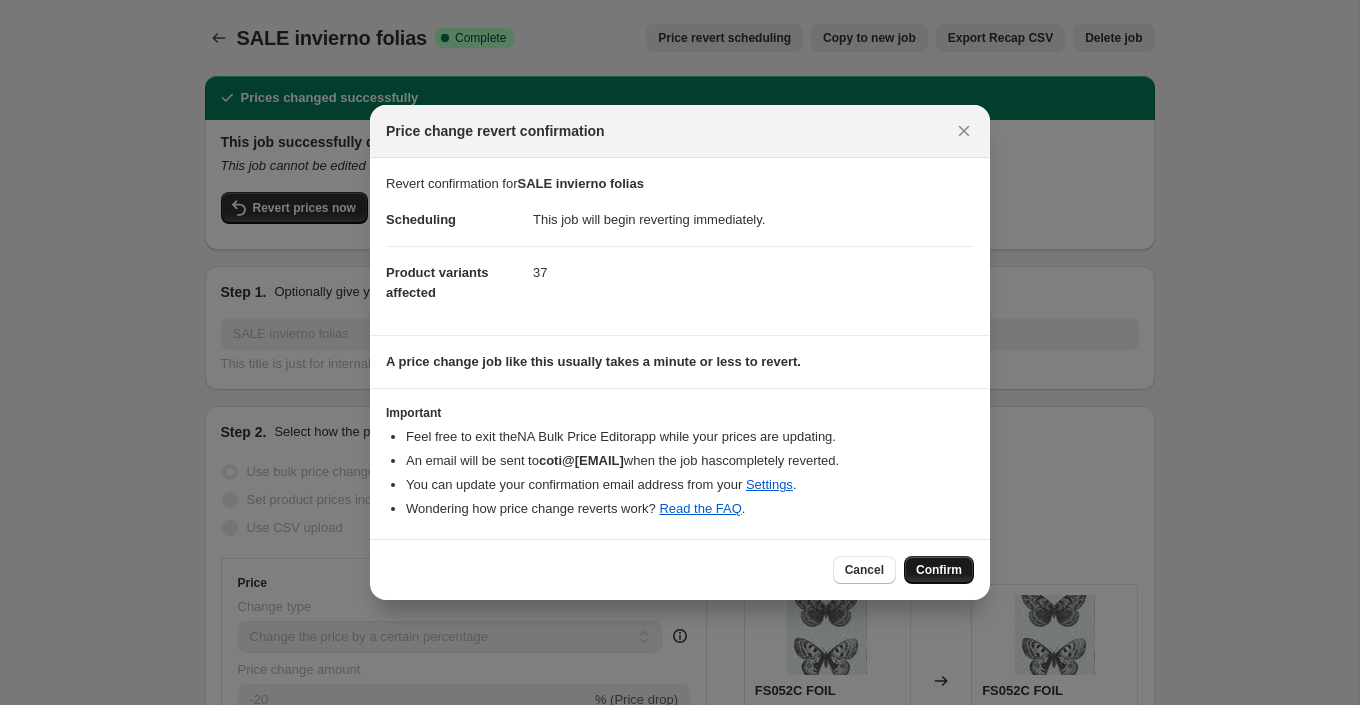 click on "Confirm" at bounding box center [939, 570] 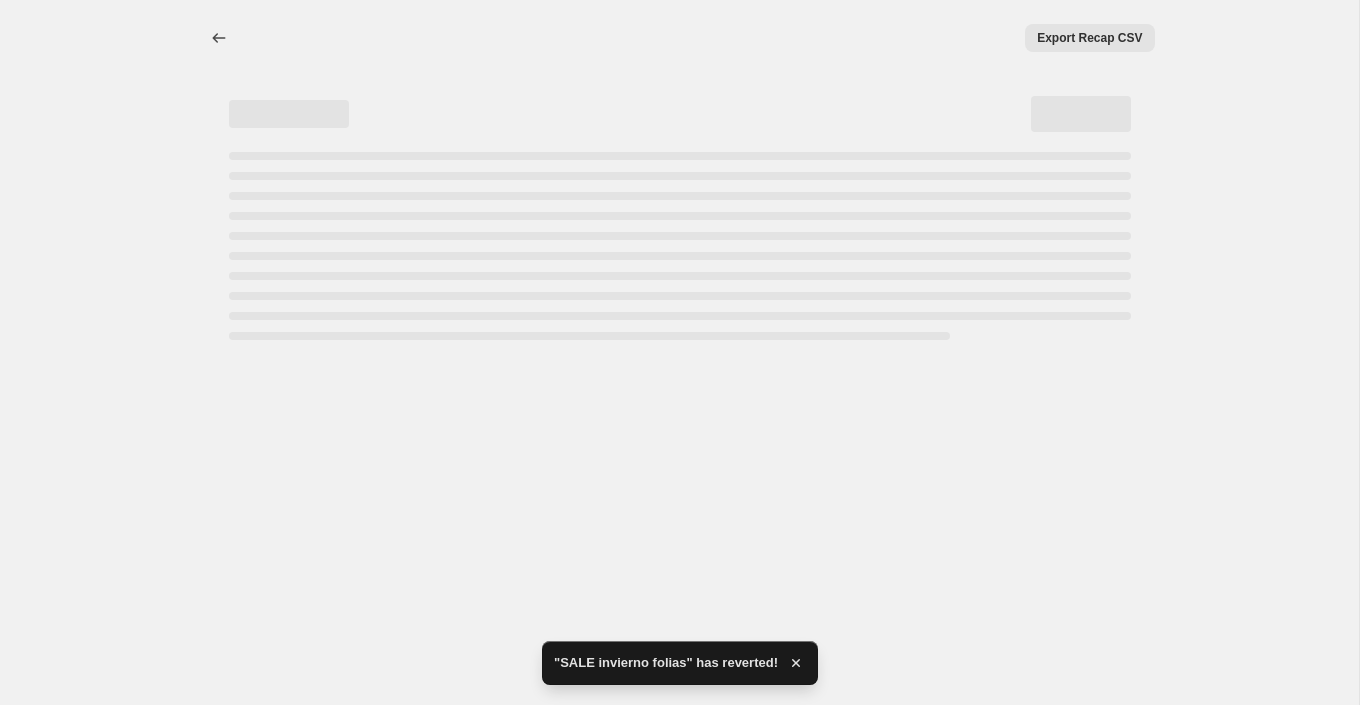select on "percentage" 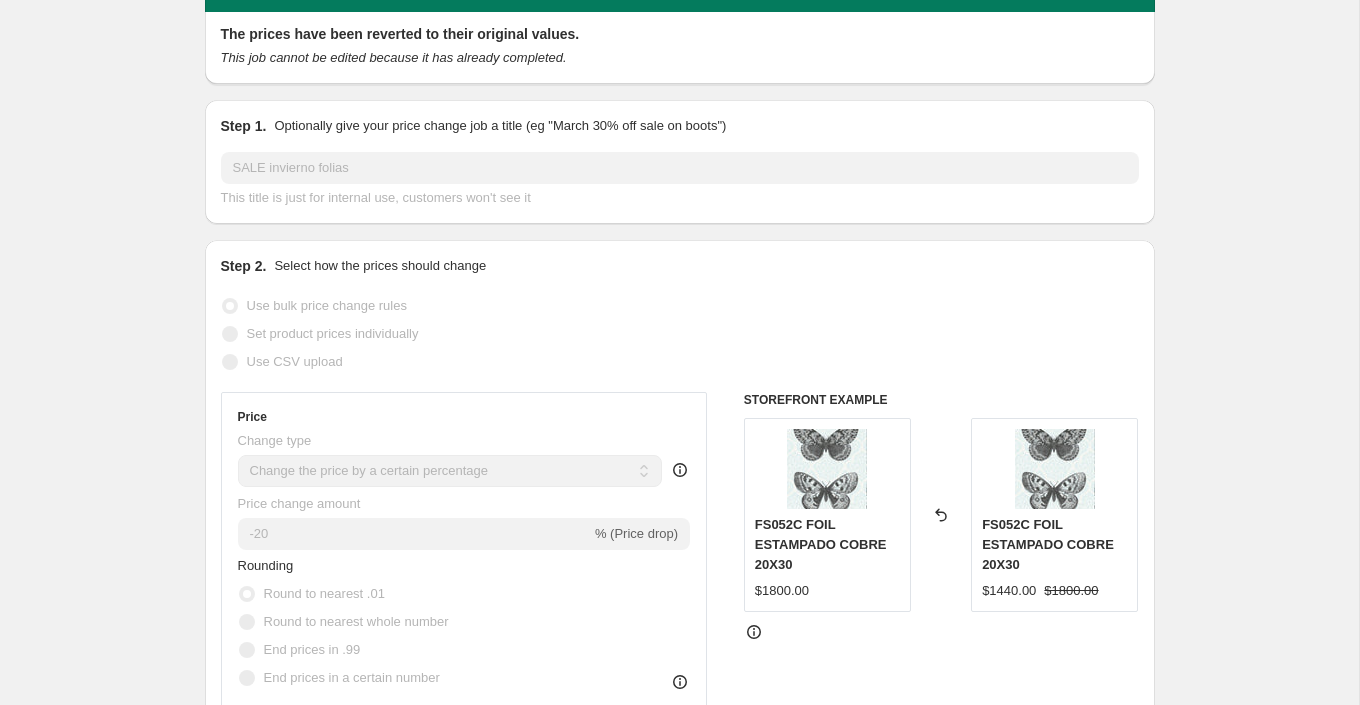 scroll, scrollTop: 0, scrollLeft: 0, axis: both 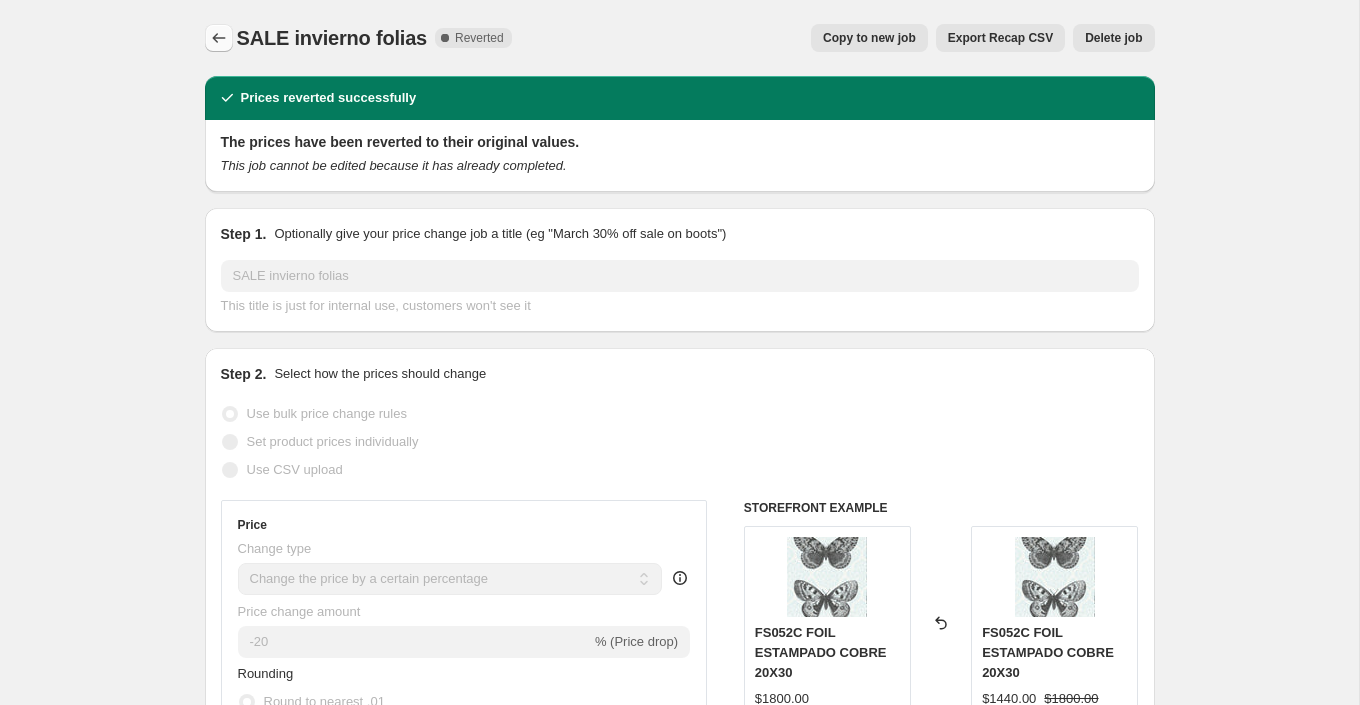 click 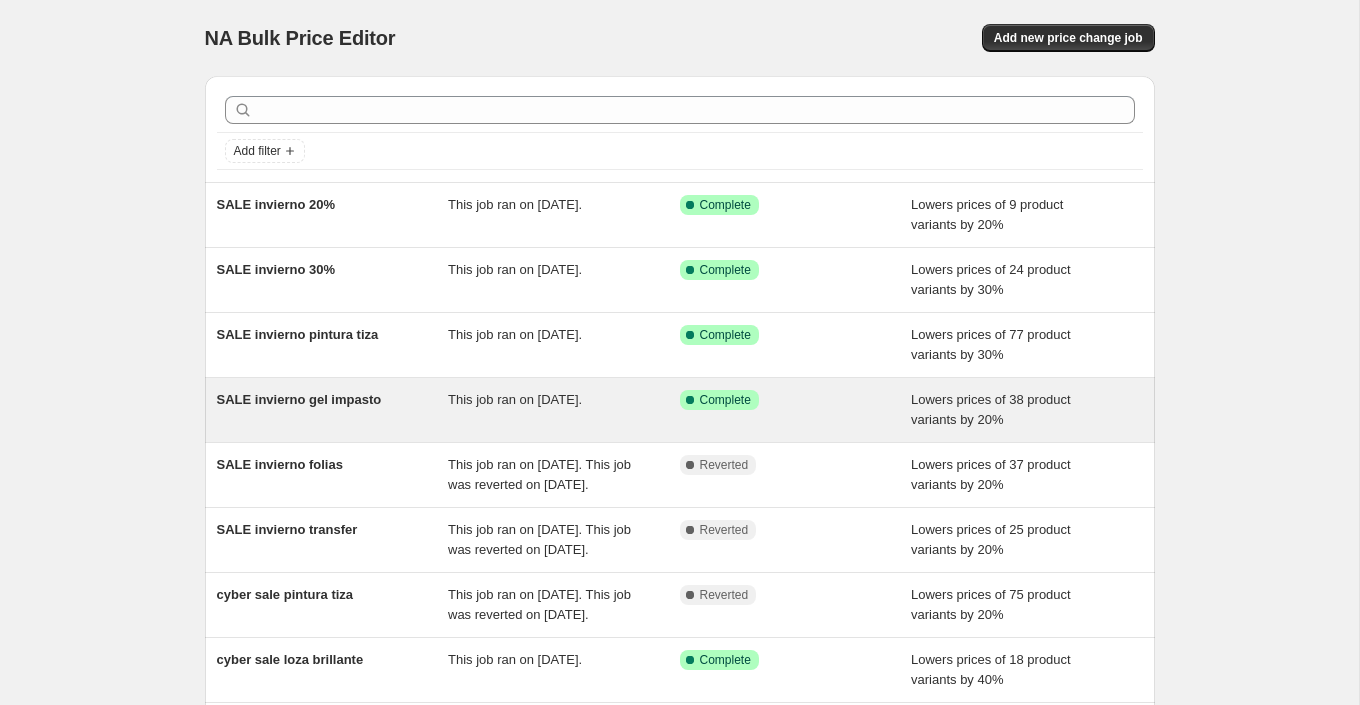 click on "SALE invierno gel impasto" at bounding box center (299, 399) 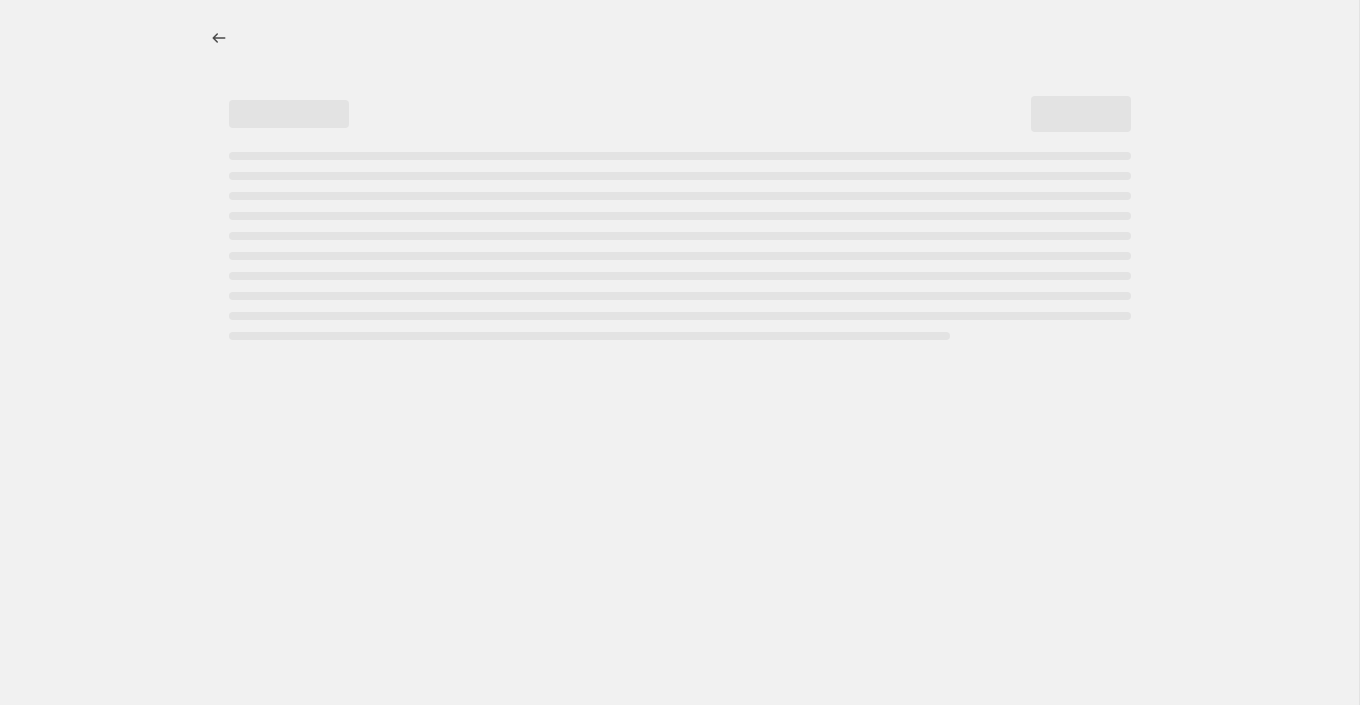 select on "percentage" 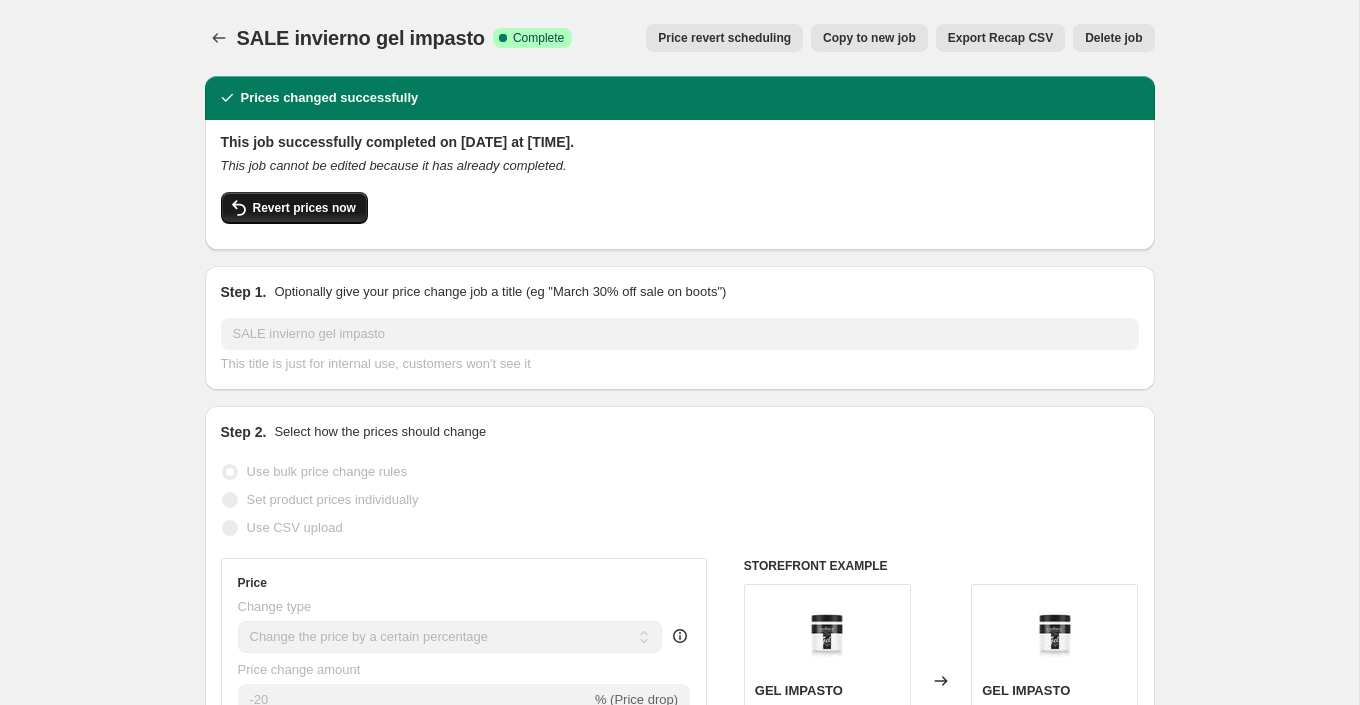 click on "Revert prices now" at bounding box center [304, 208] 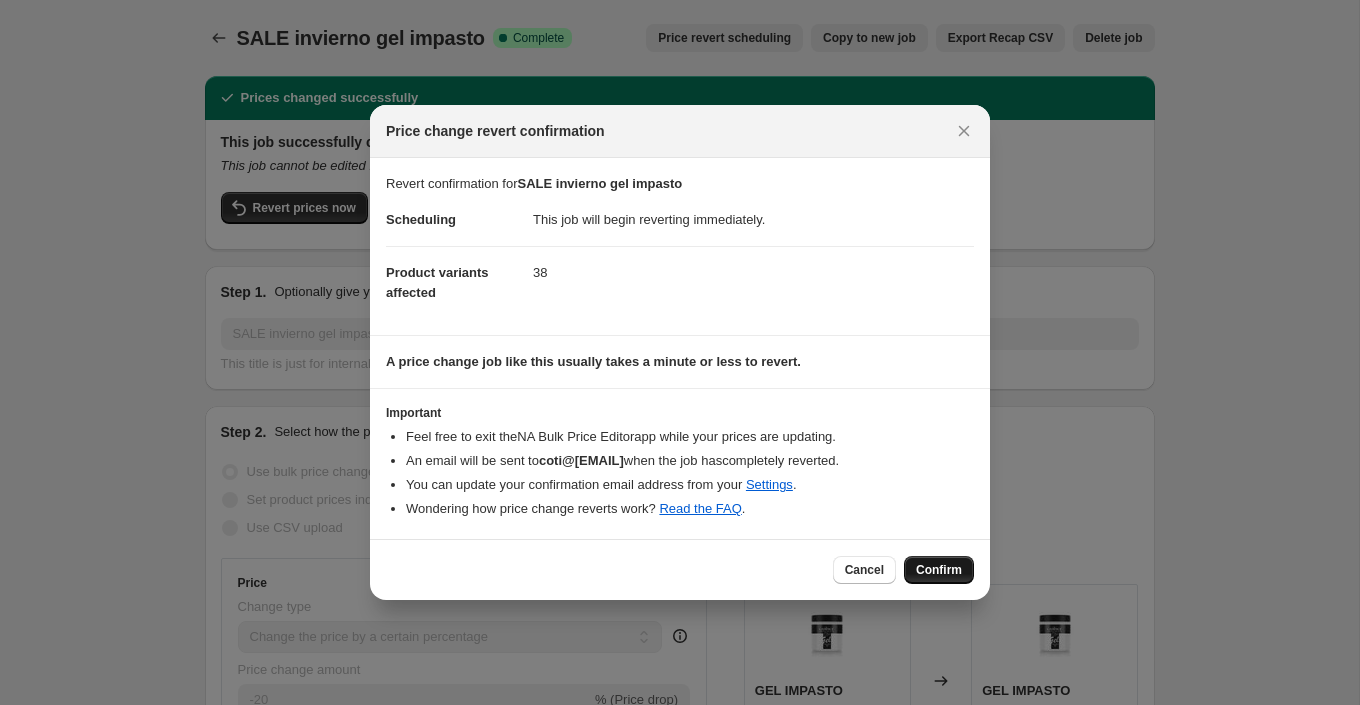 click on "Confirm" at bounding box center (939, 570) 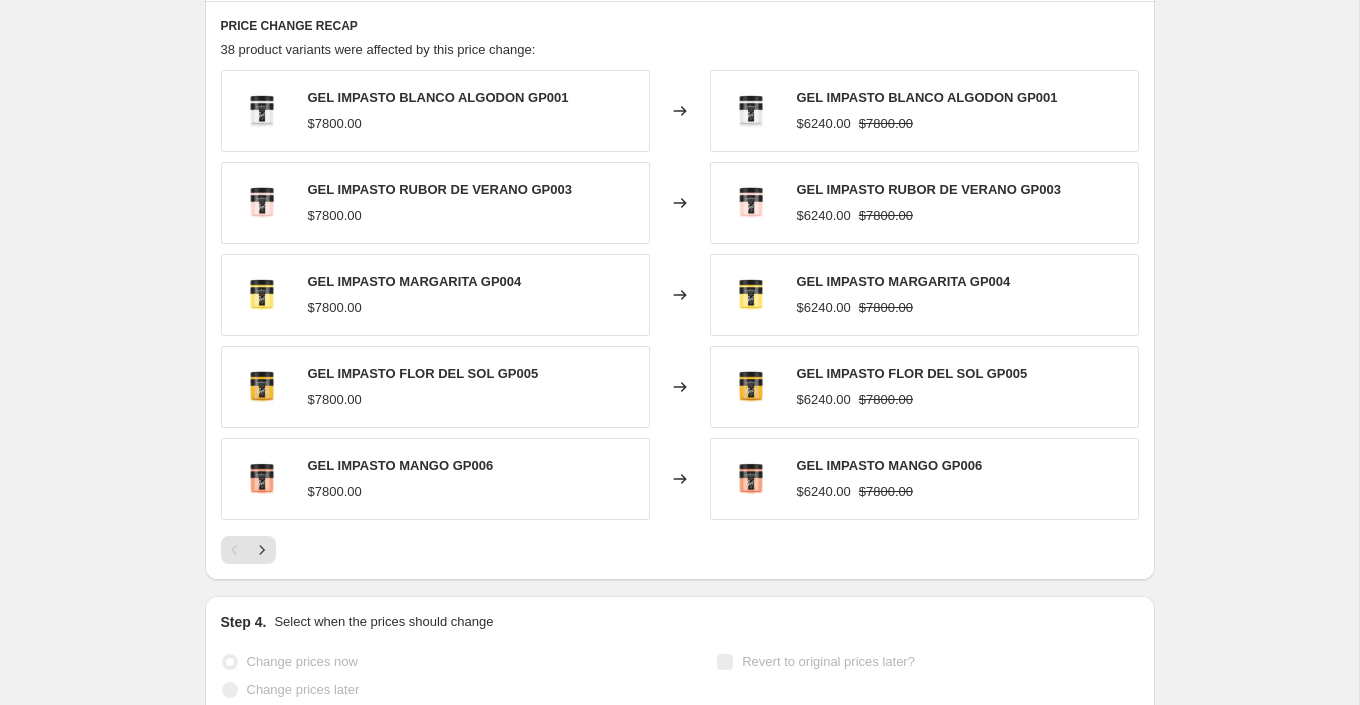 scroll, scrollTop: 0, scrollLeft: 0, axis: both 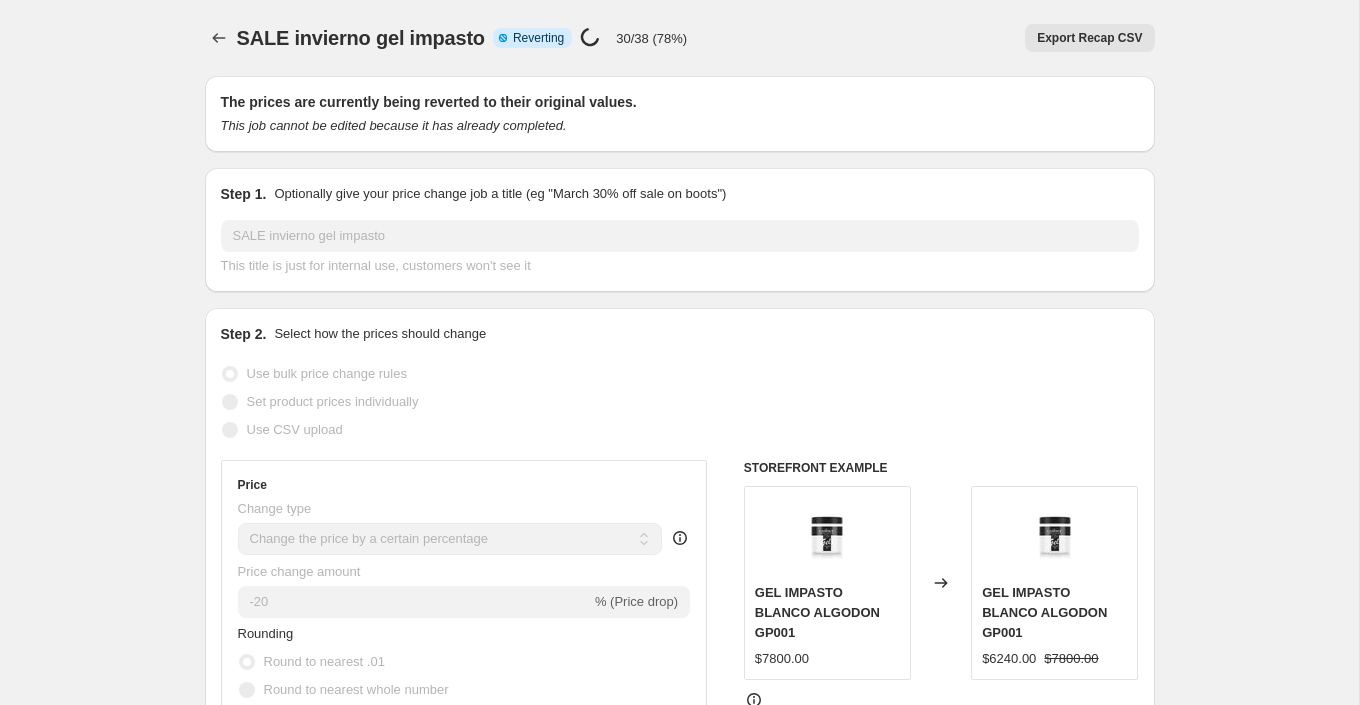 select on "percentage" 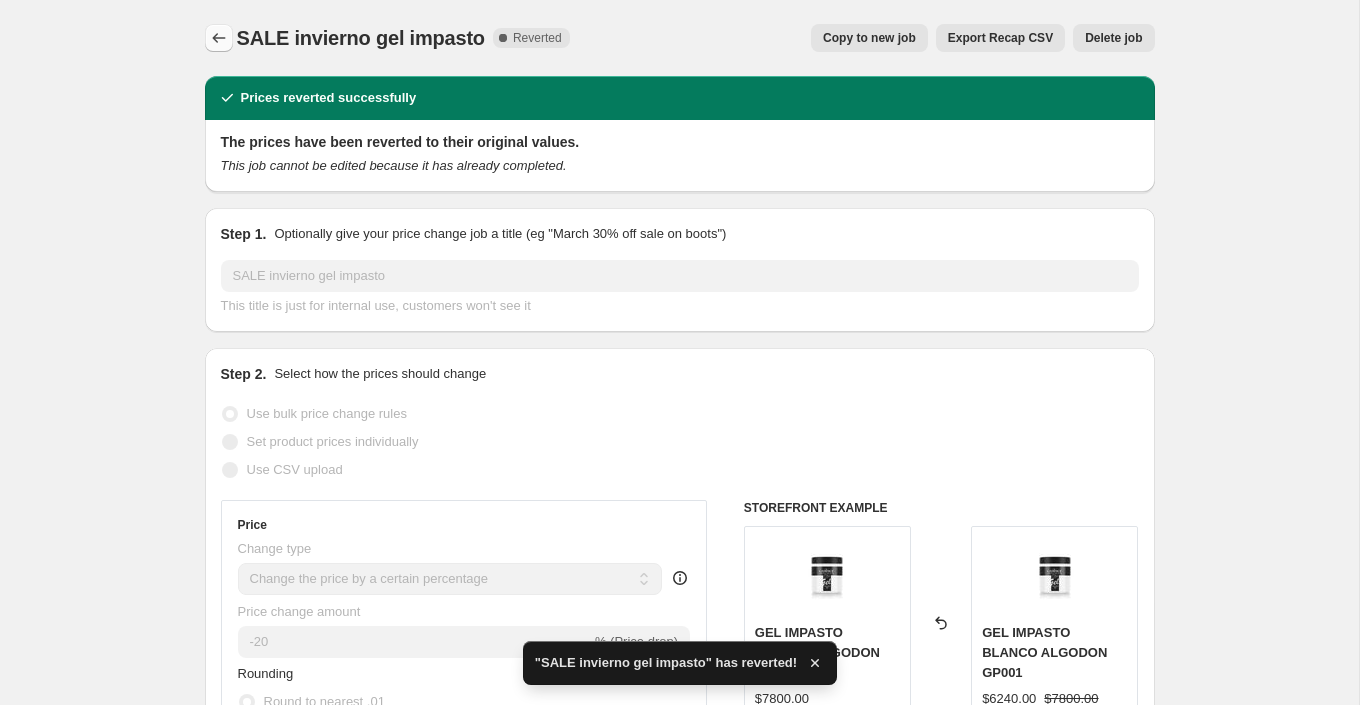 click 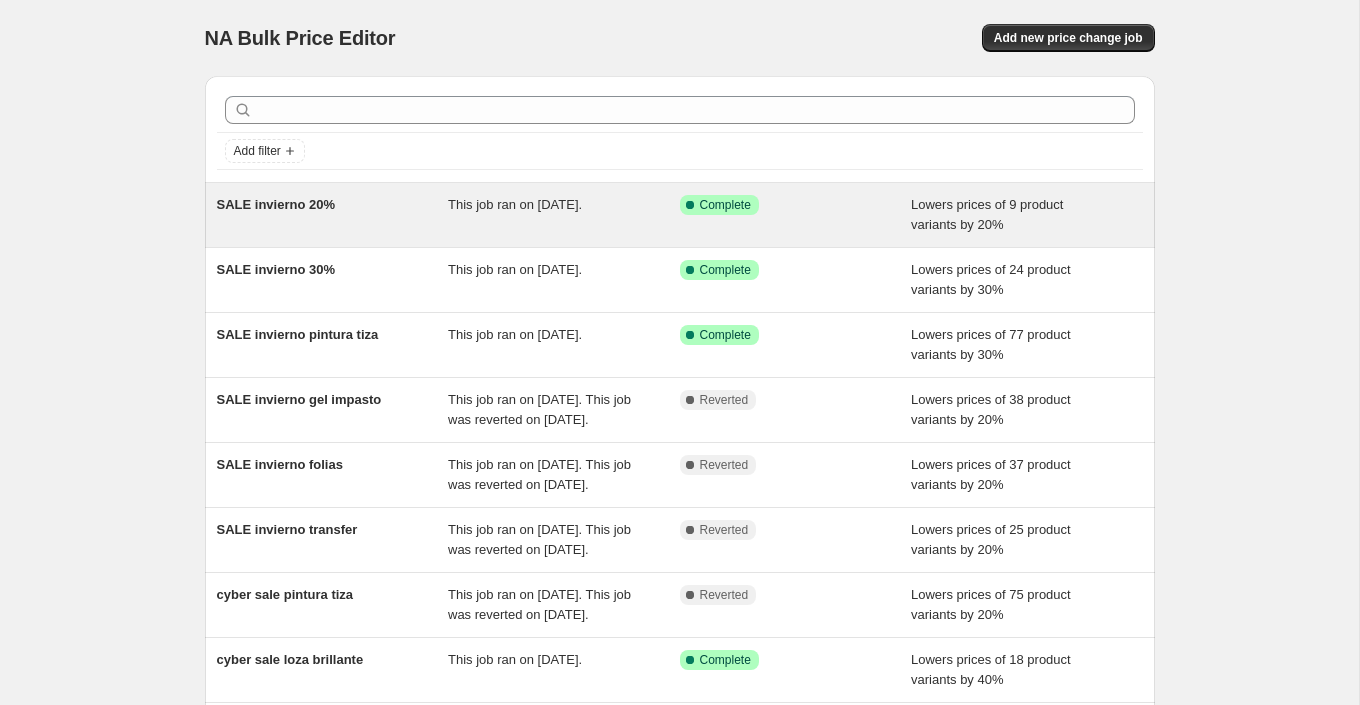 click on "SALE invierno 20%" at bounding box center (276, 204) 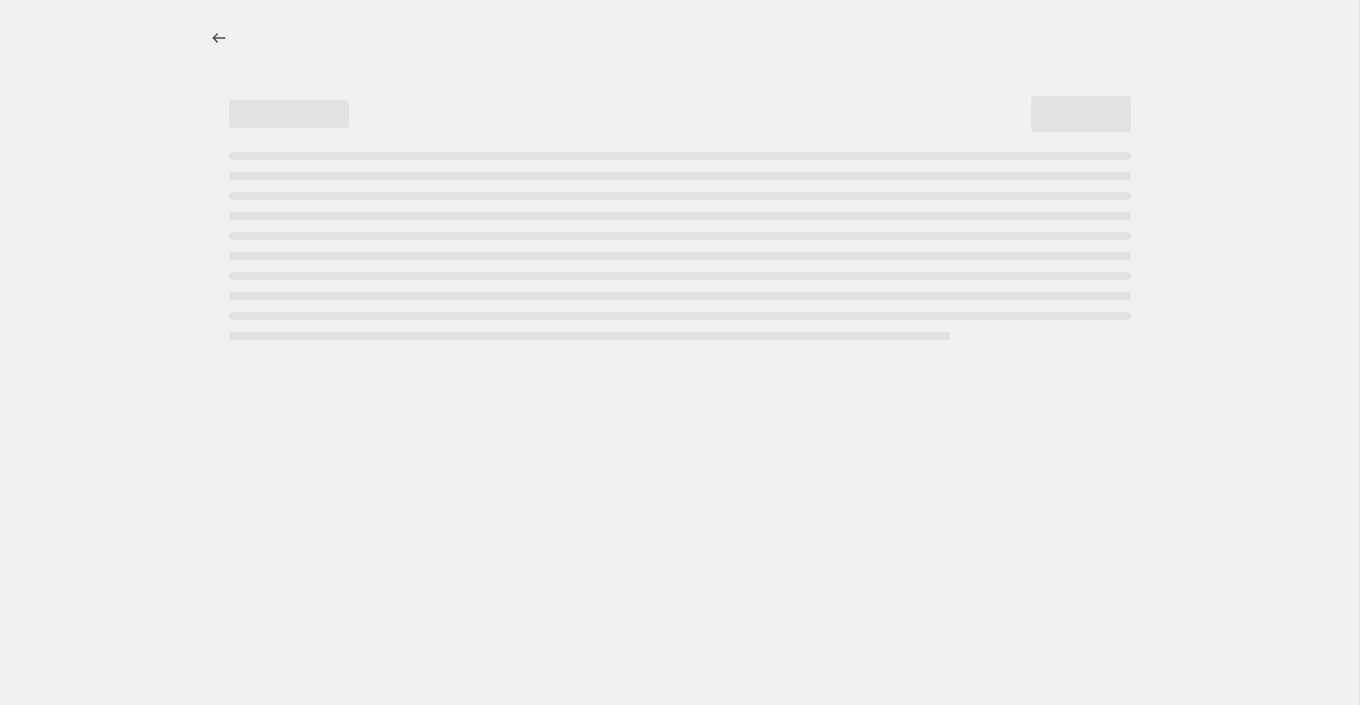 select on "percentage" 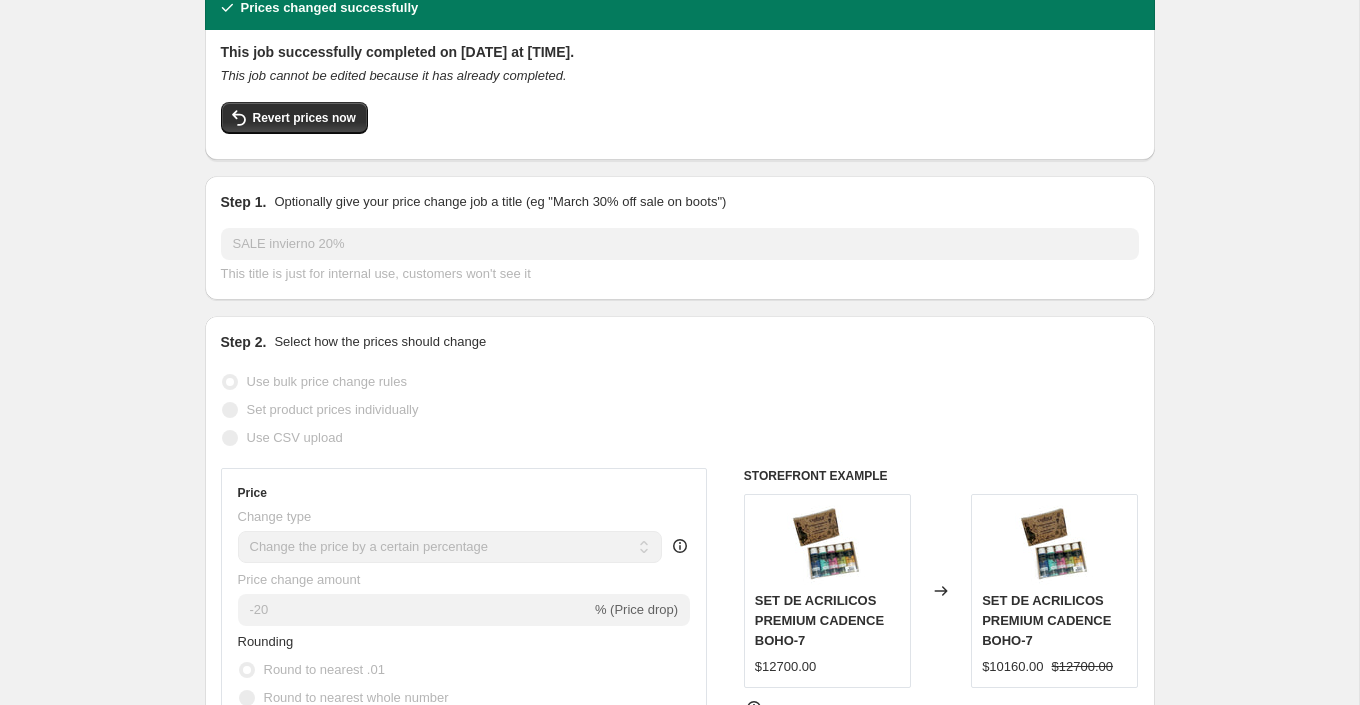 scroll, scrollTop: 0, scrollLeft: 0, axis: both 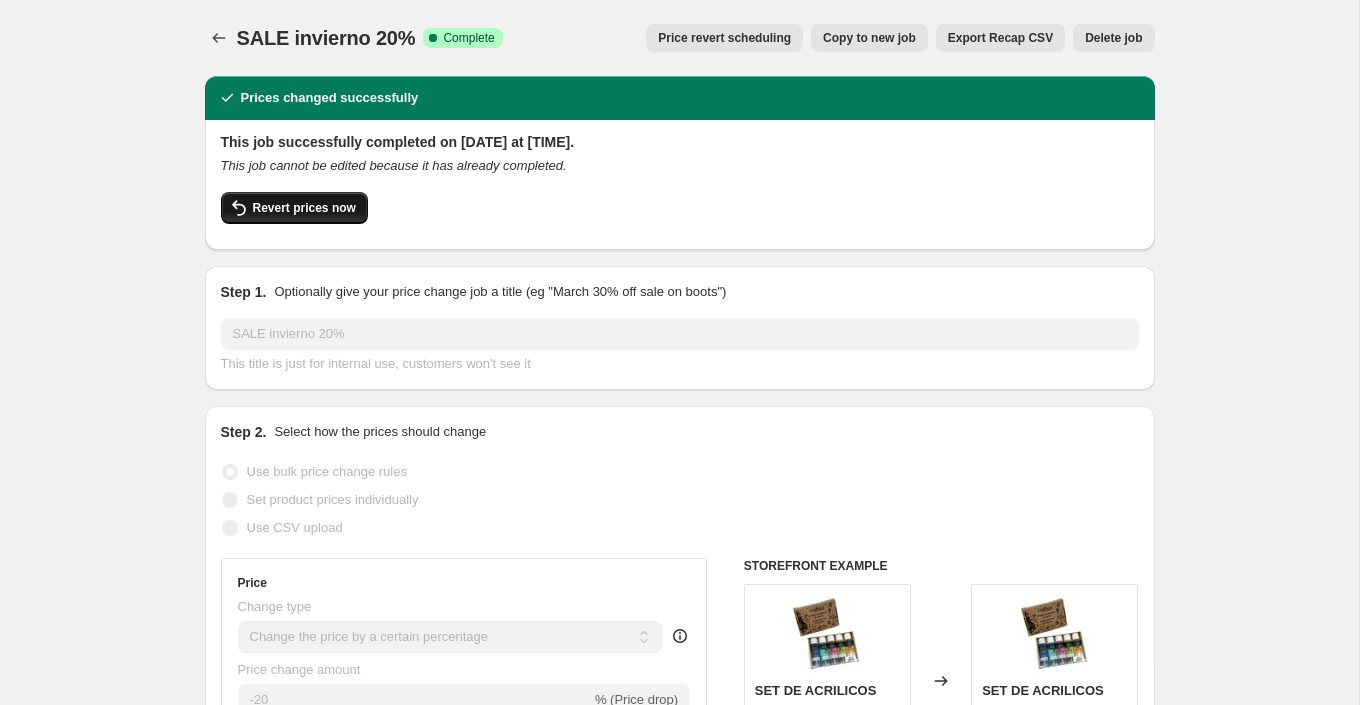 click on "Revert prices now" at bounding box center [294, 208] 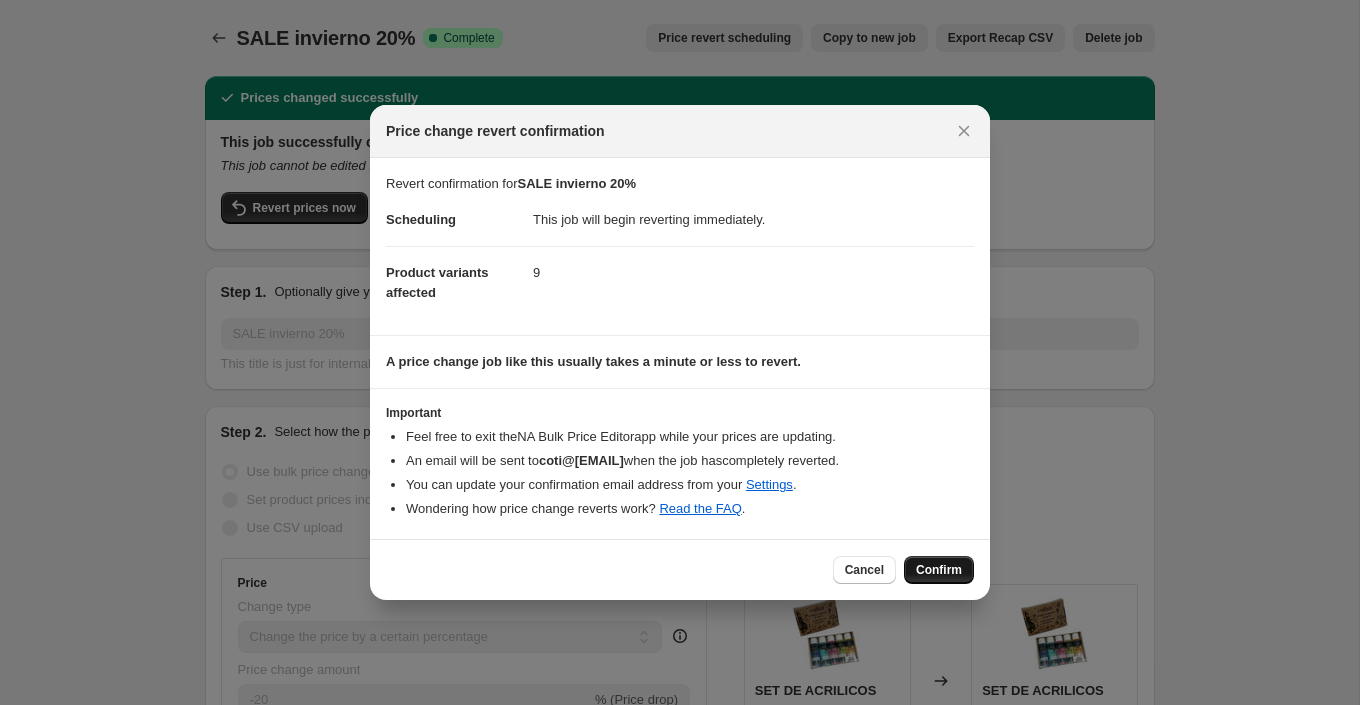 click on "Confirm" at bounding box center [939, 570] 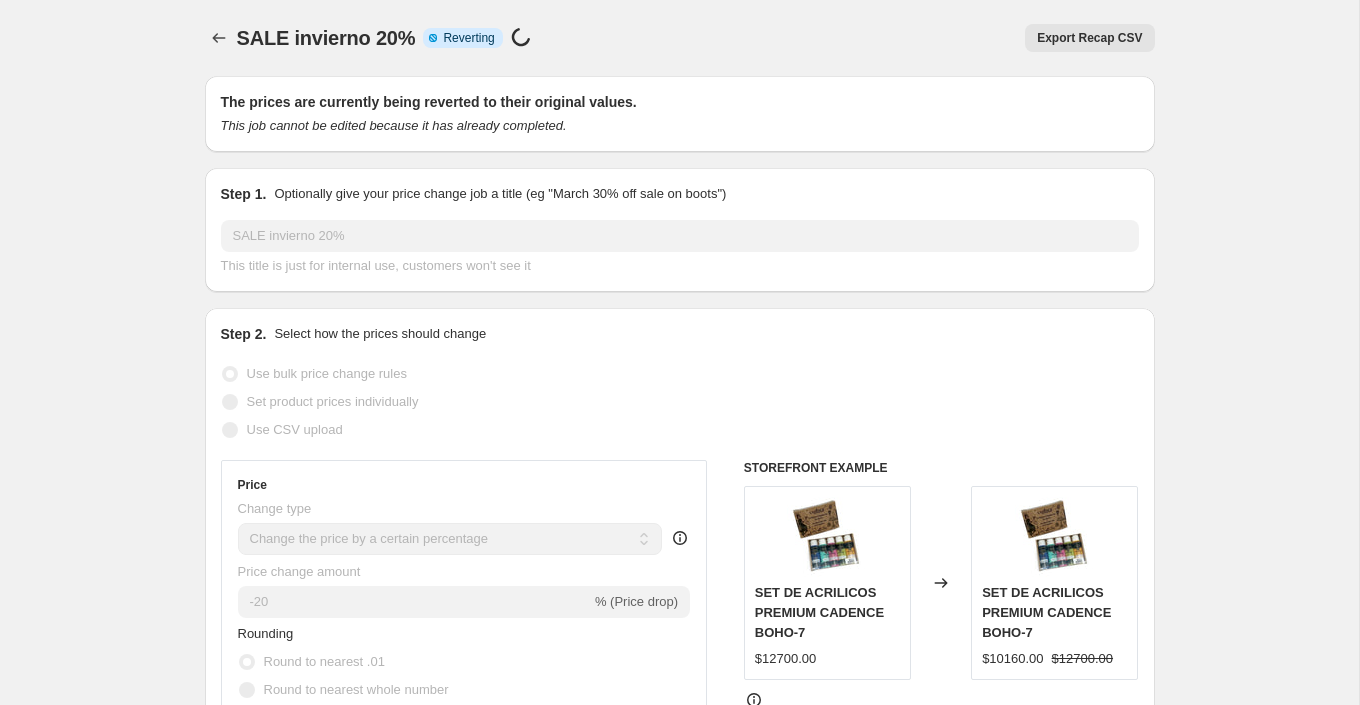 select on "percentage" 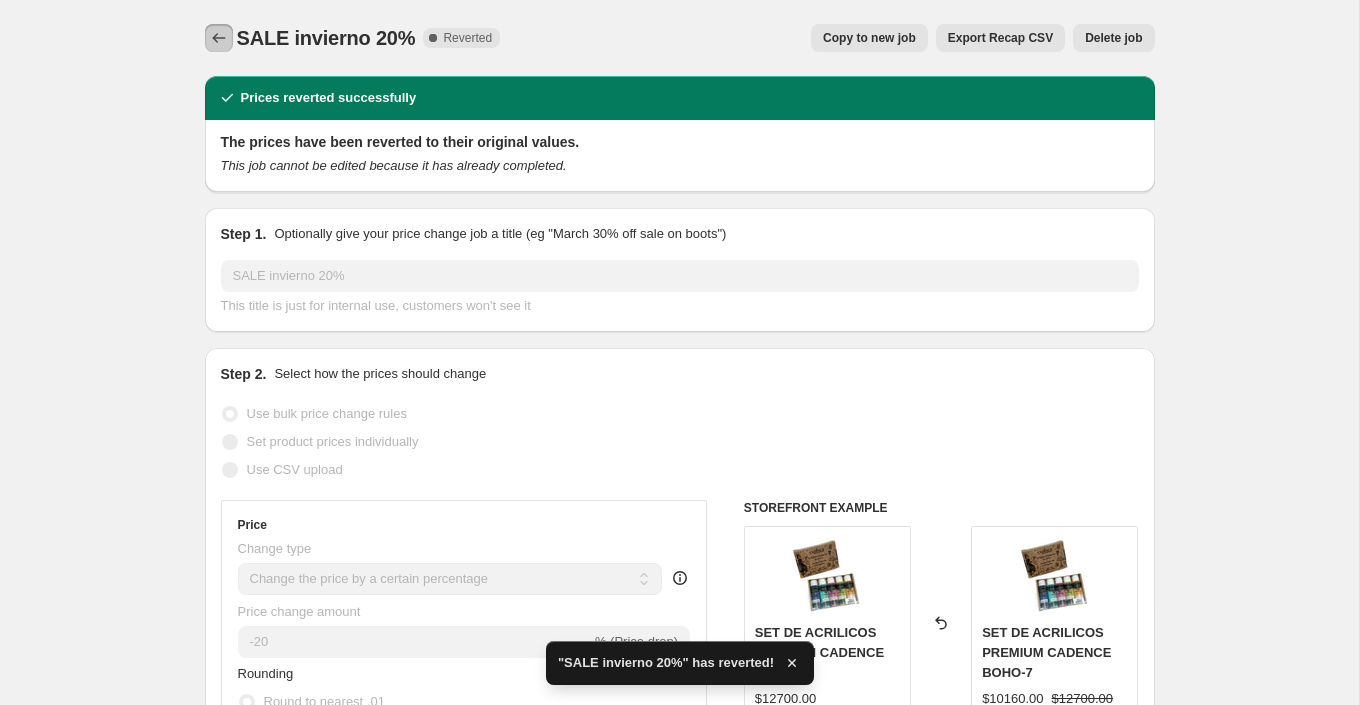 click 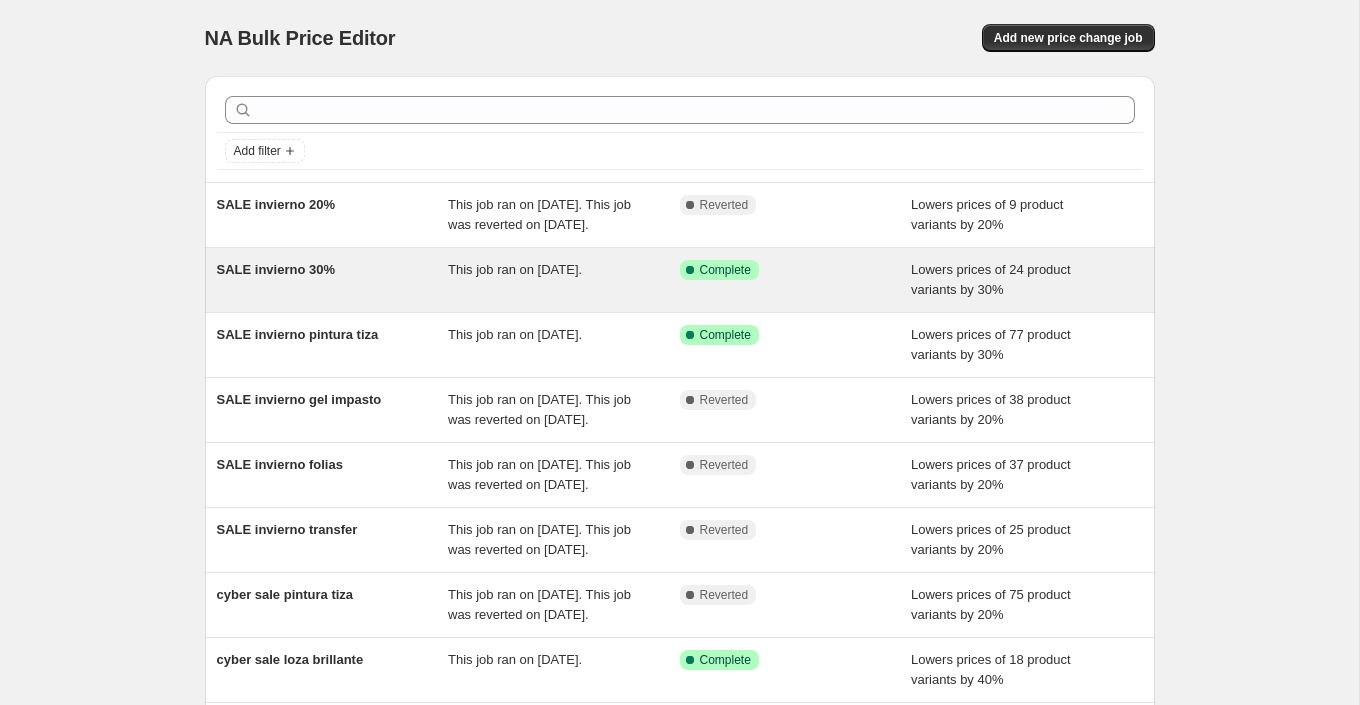 click on "SALE invierno 30%" at bounding box center [276, 269] 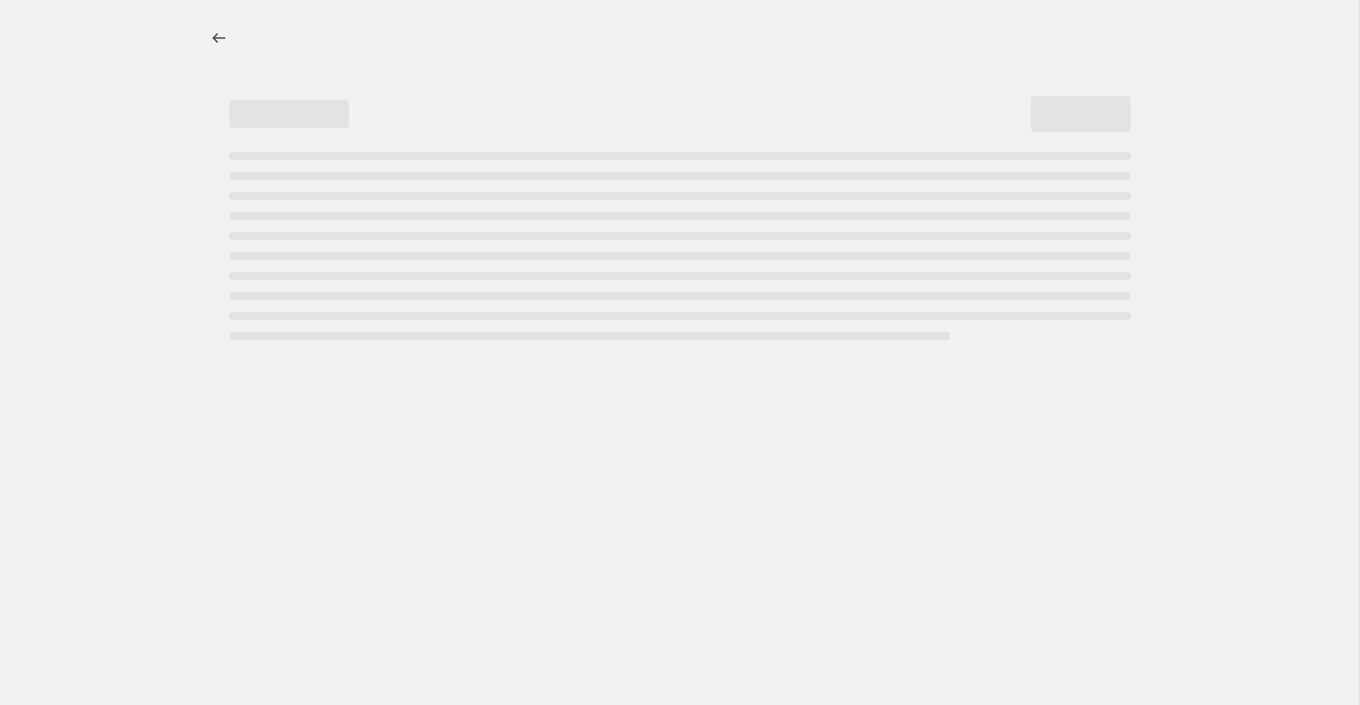 select on "percentage" 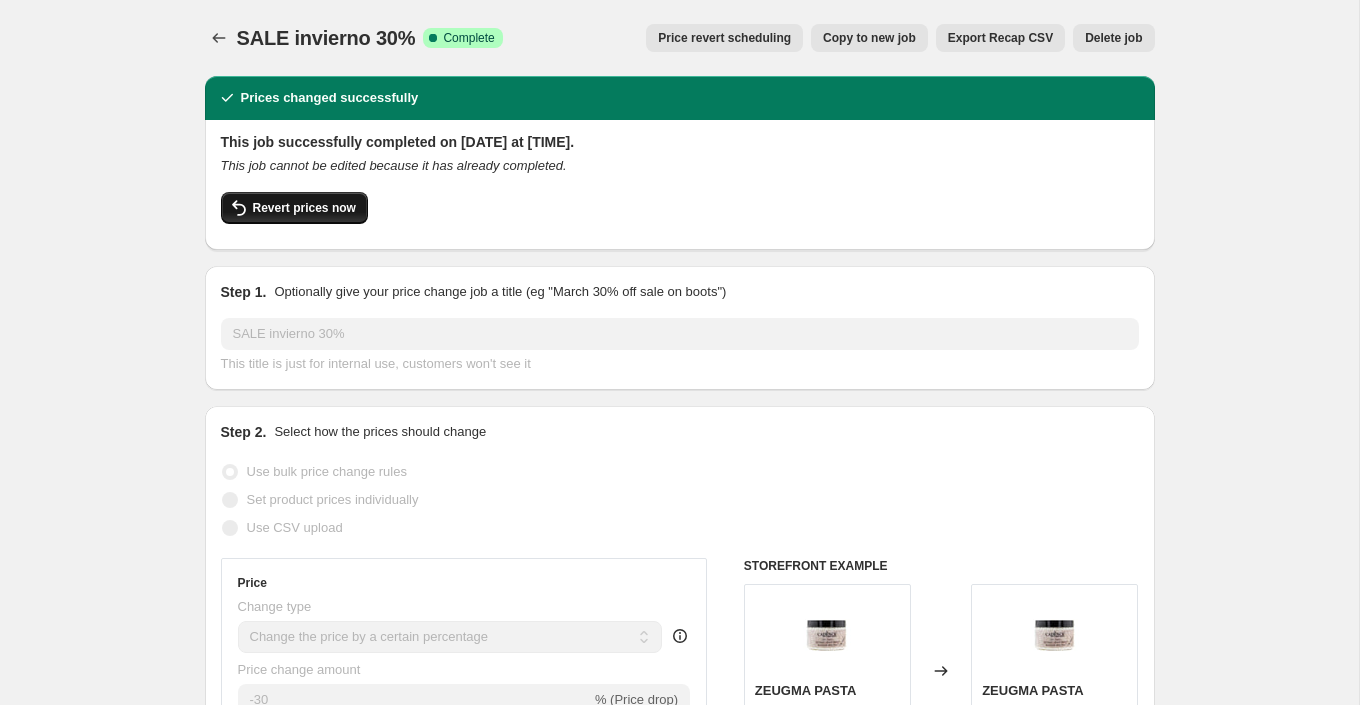 click on "Revert prices now" at bounding box center [304, 208] 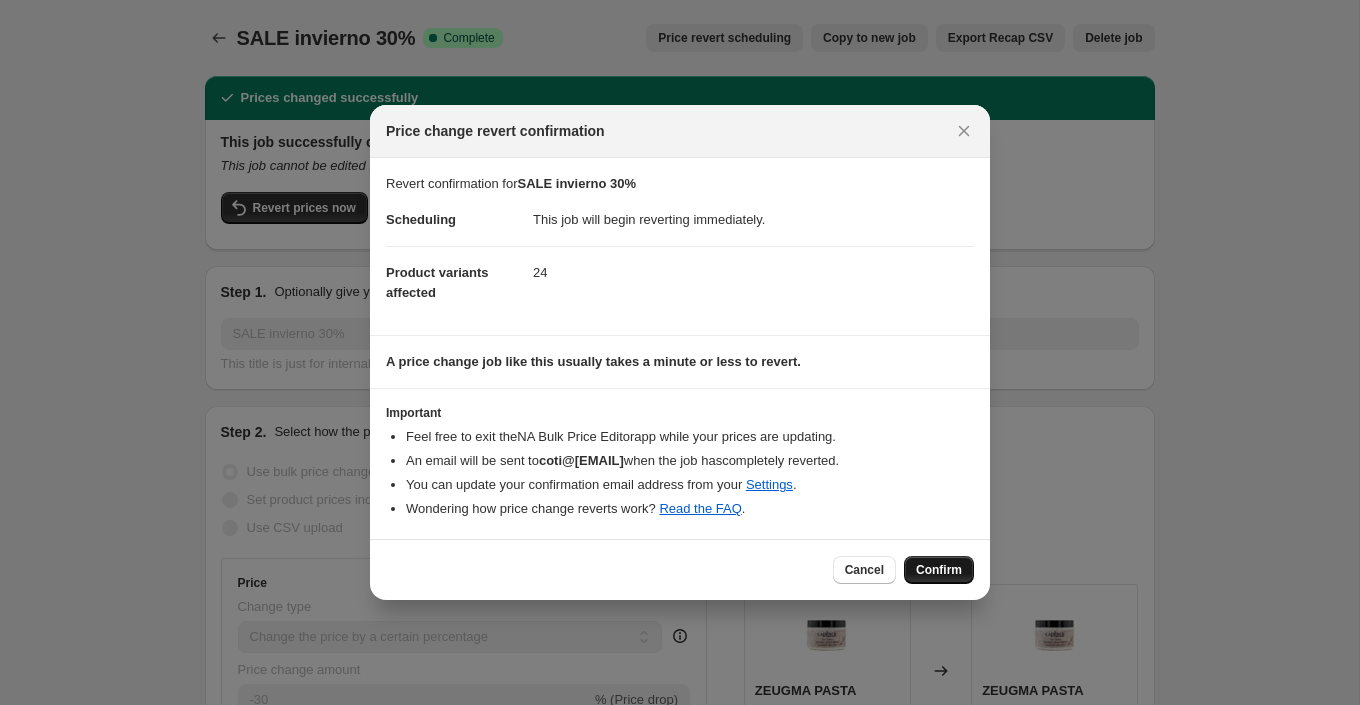 click on "Confirm" at bounding box center (939, 570) 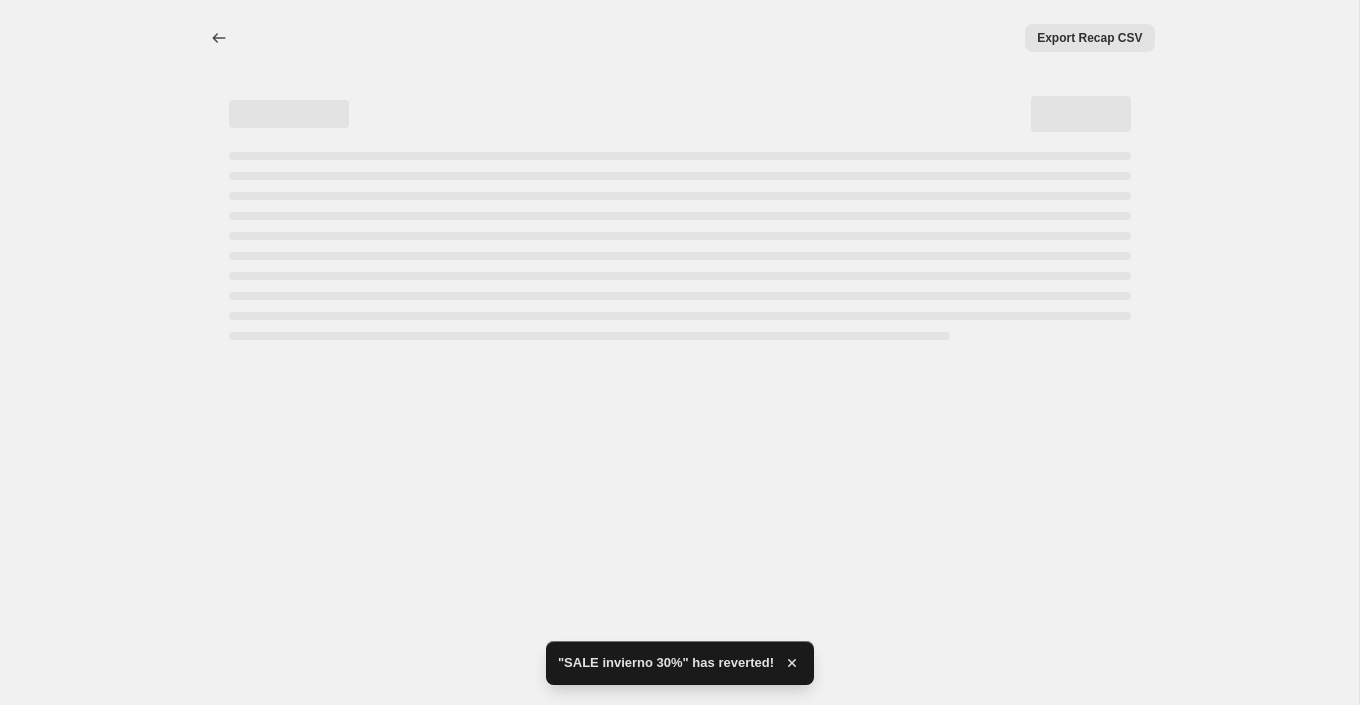select on "percentage" 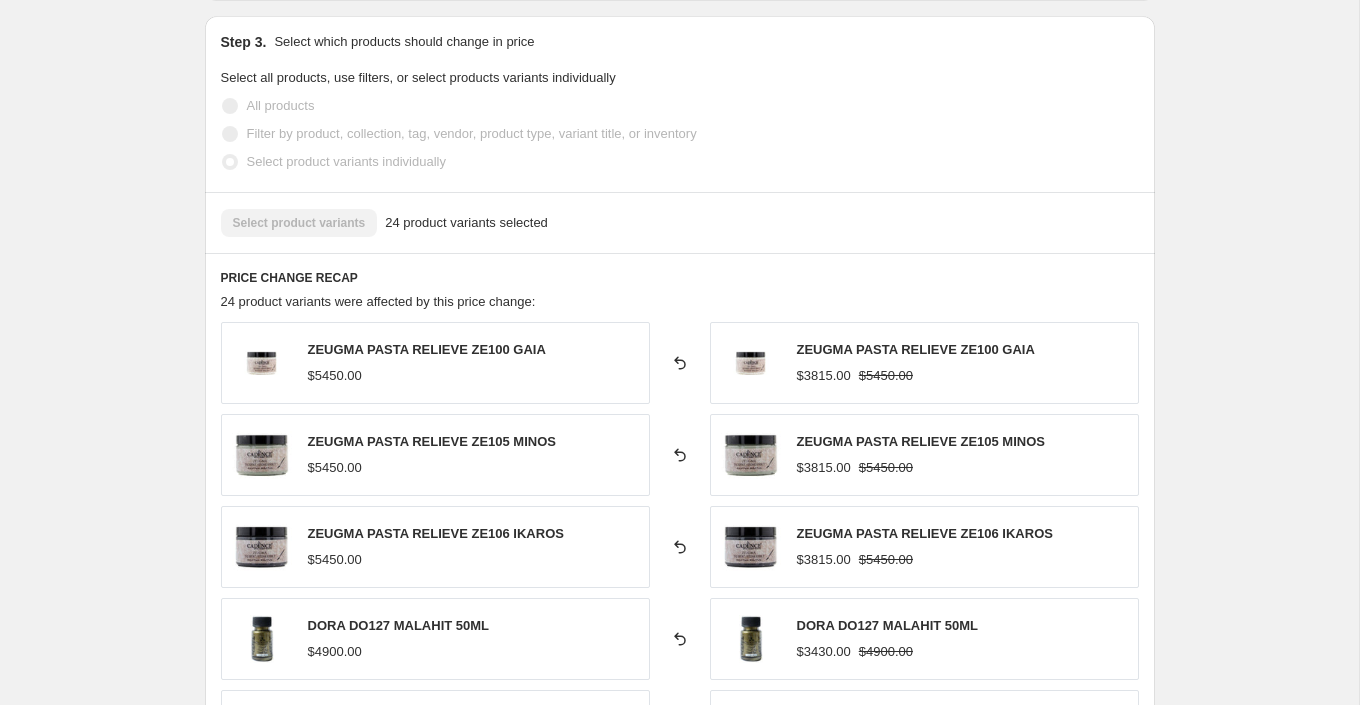 scroll, scrollTop: 0, scrollLeft: 0, axis: both 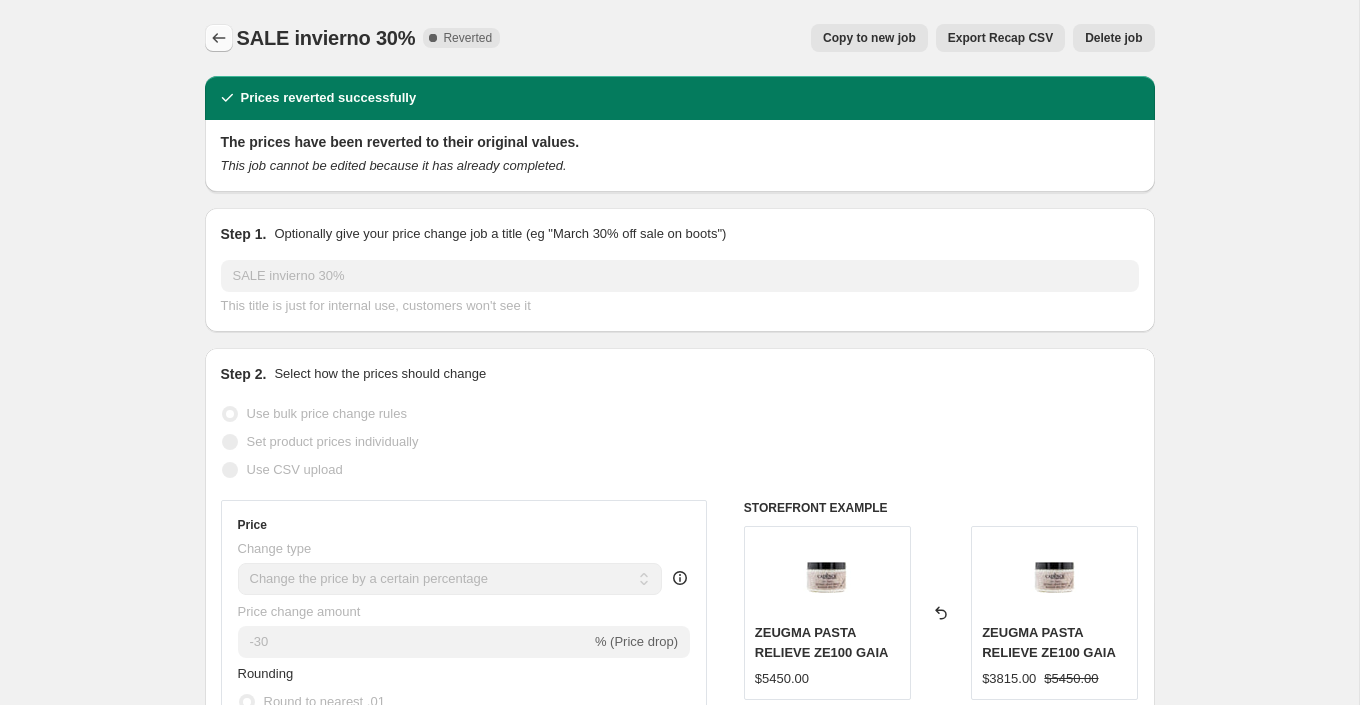 click 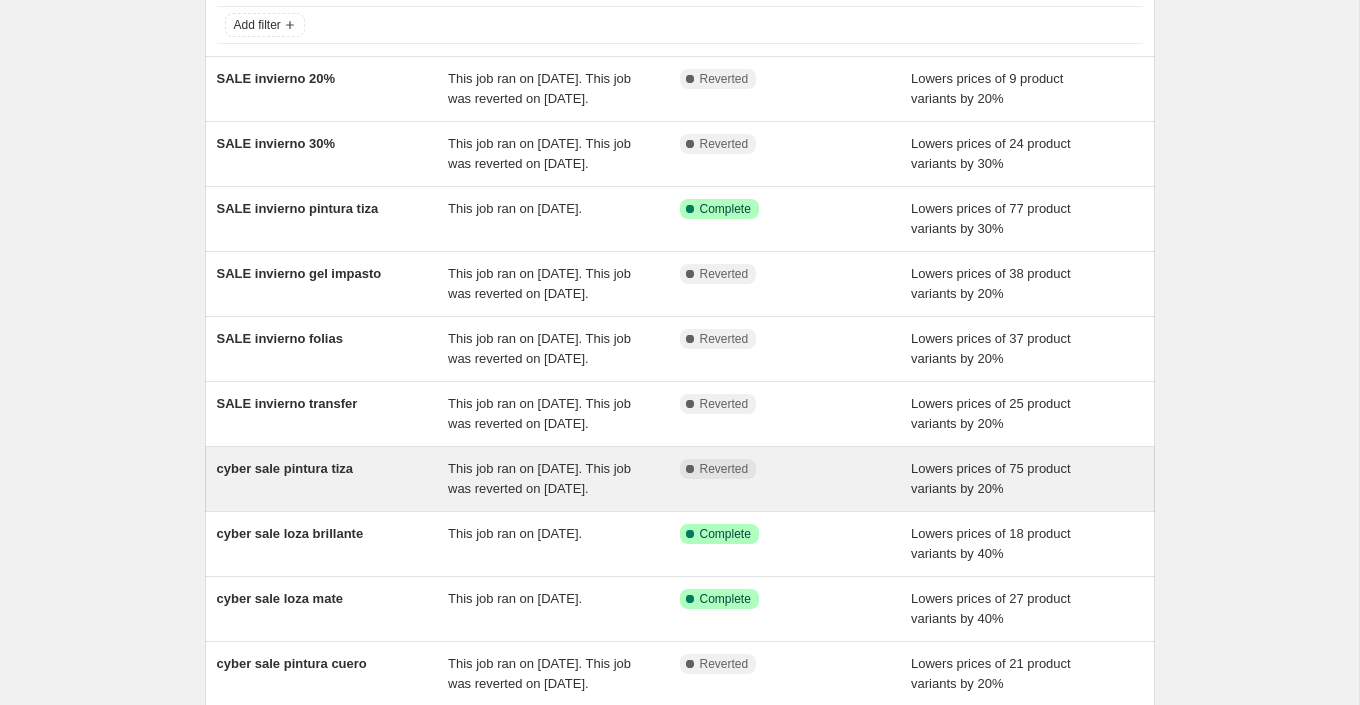 scroll, scrollTop: 100, scrollLeft: 0, axis: vertical 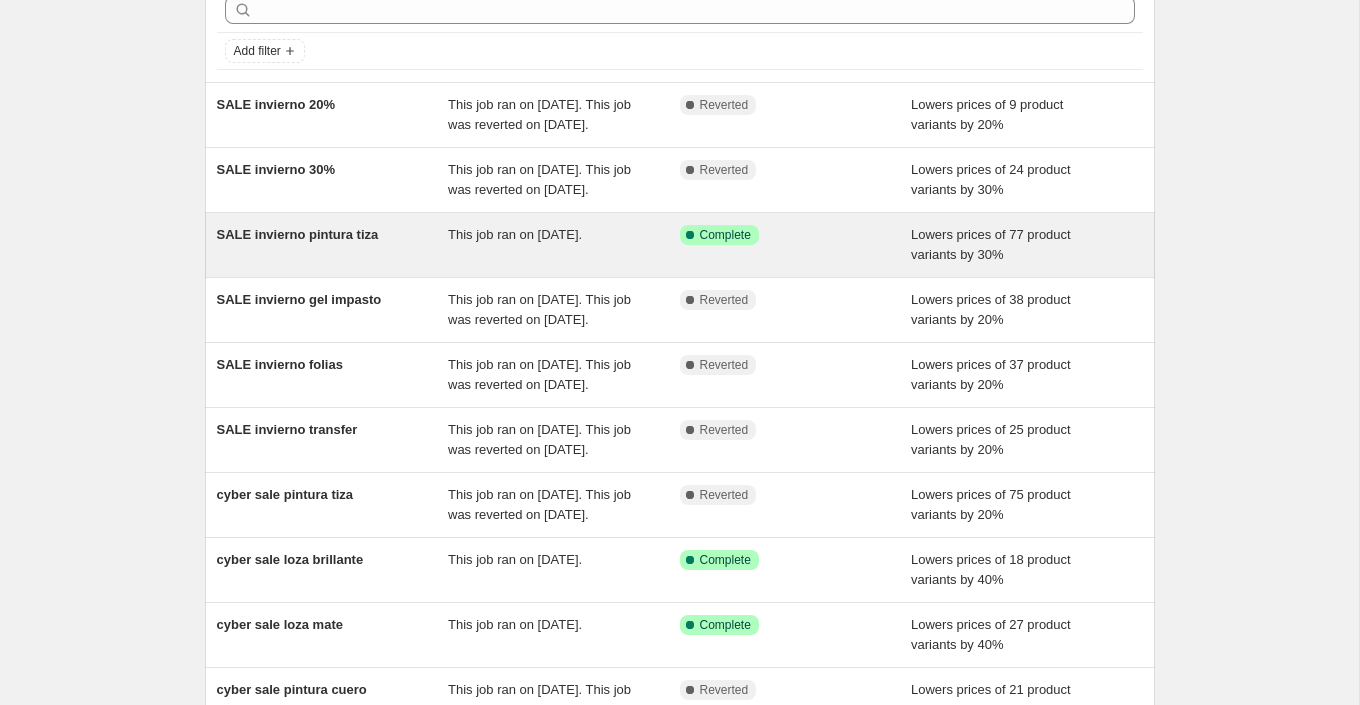 click on "SALE invierno pintura tiza" at bounding box center [298, 234] 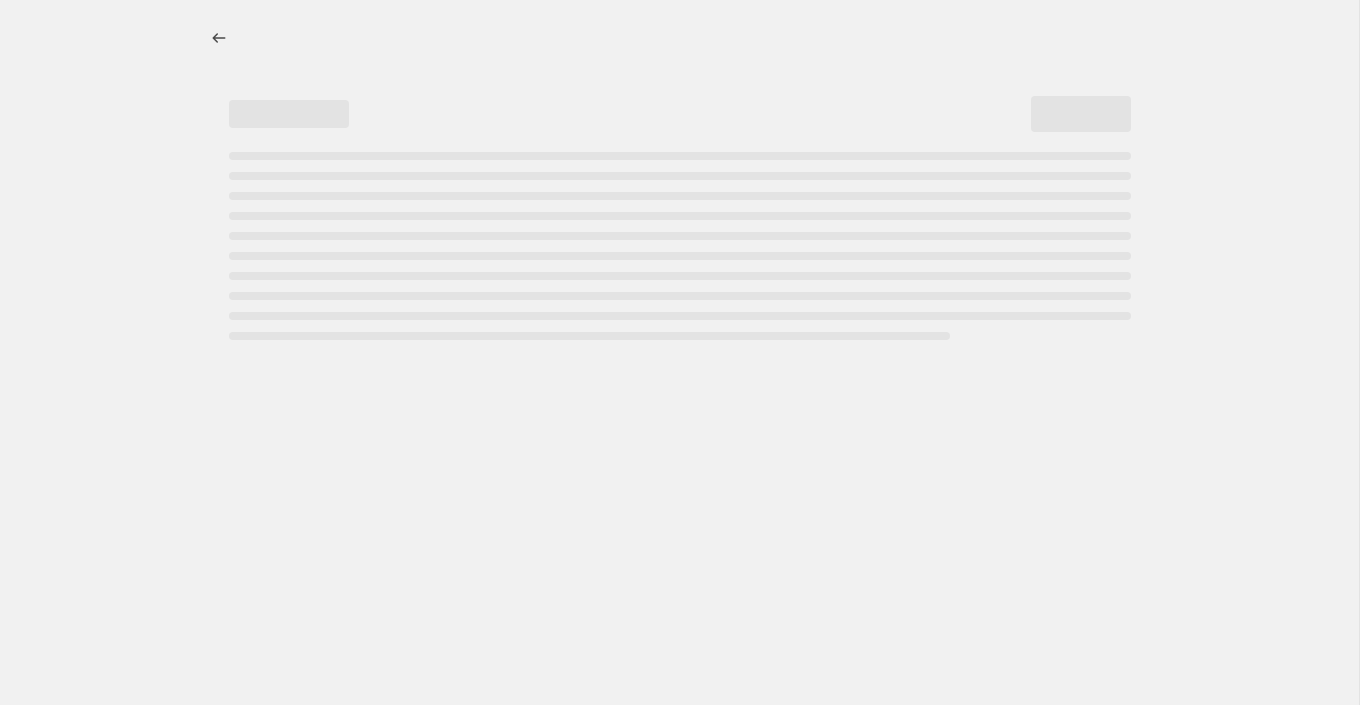 select on "percentage" 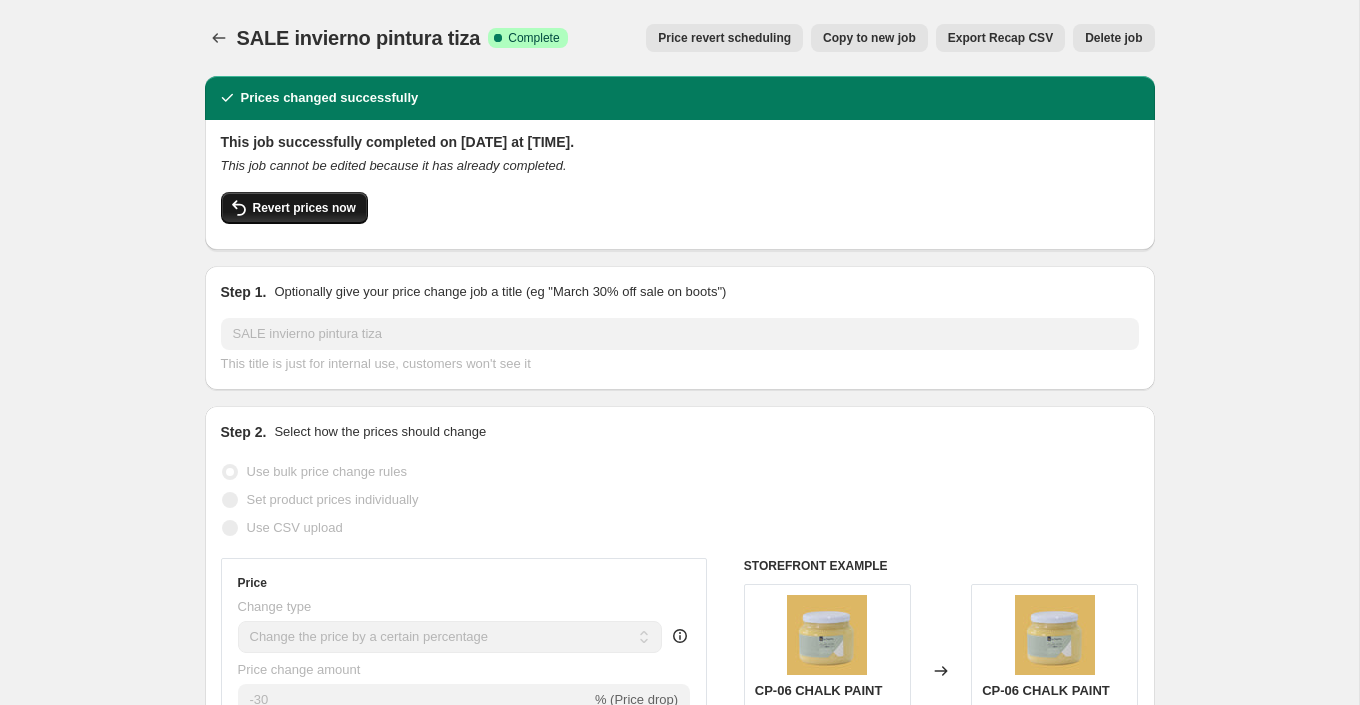 click on "Revert prices now" at bounding box center [304, 208] 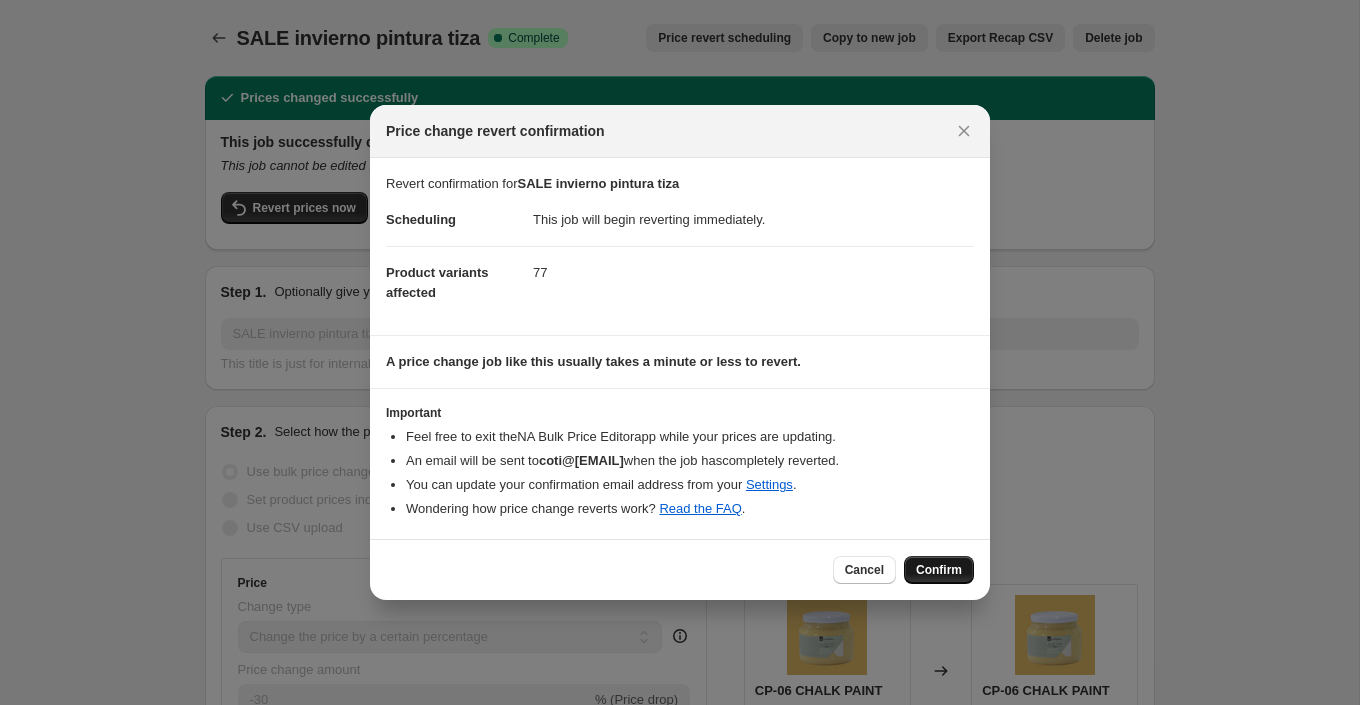click on "Confirm" at bounding box center [939, 570] 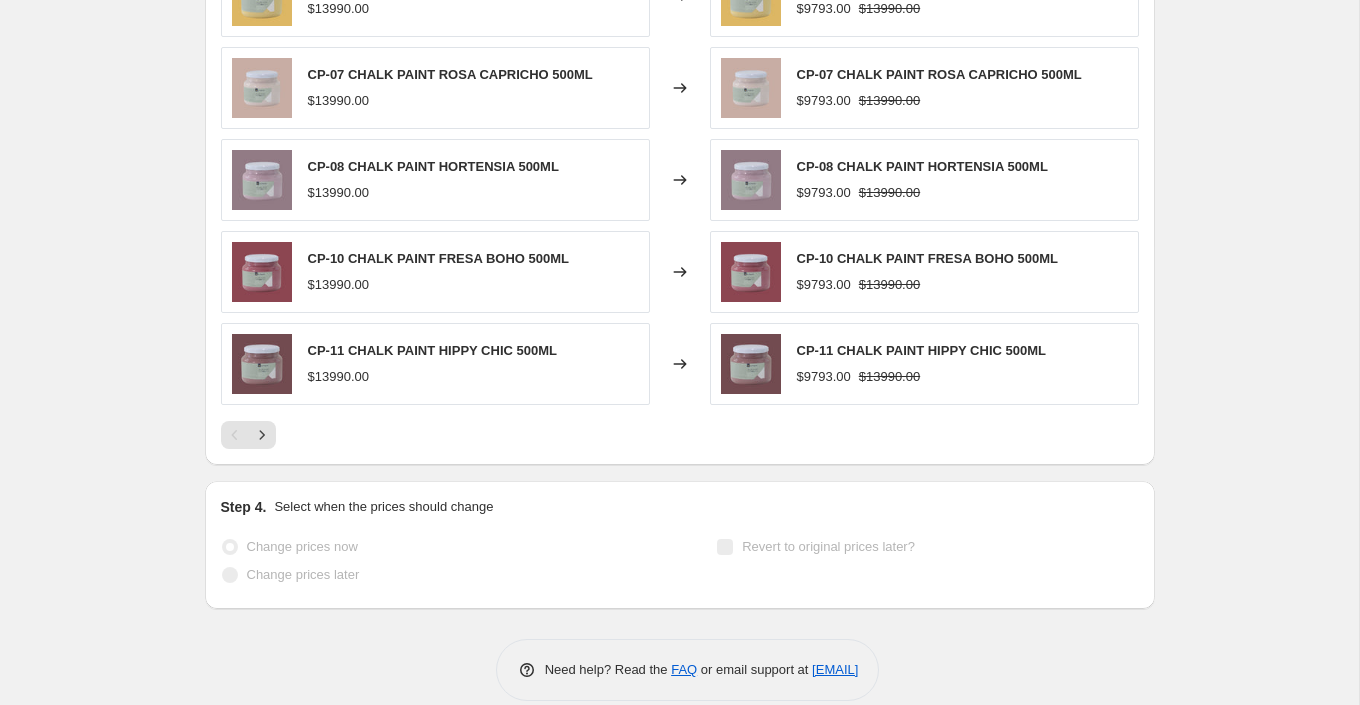 scroll, scrollTop: 0, scrollLeft: 0, axis: both 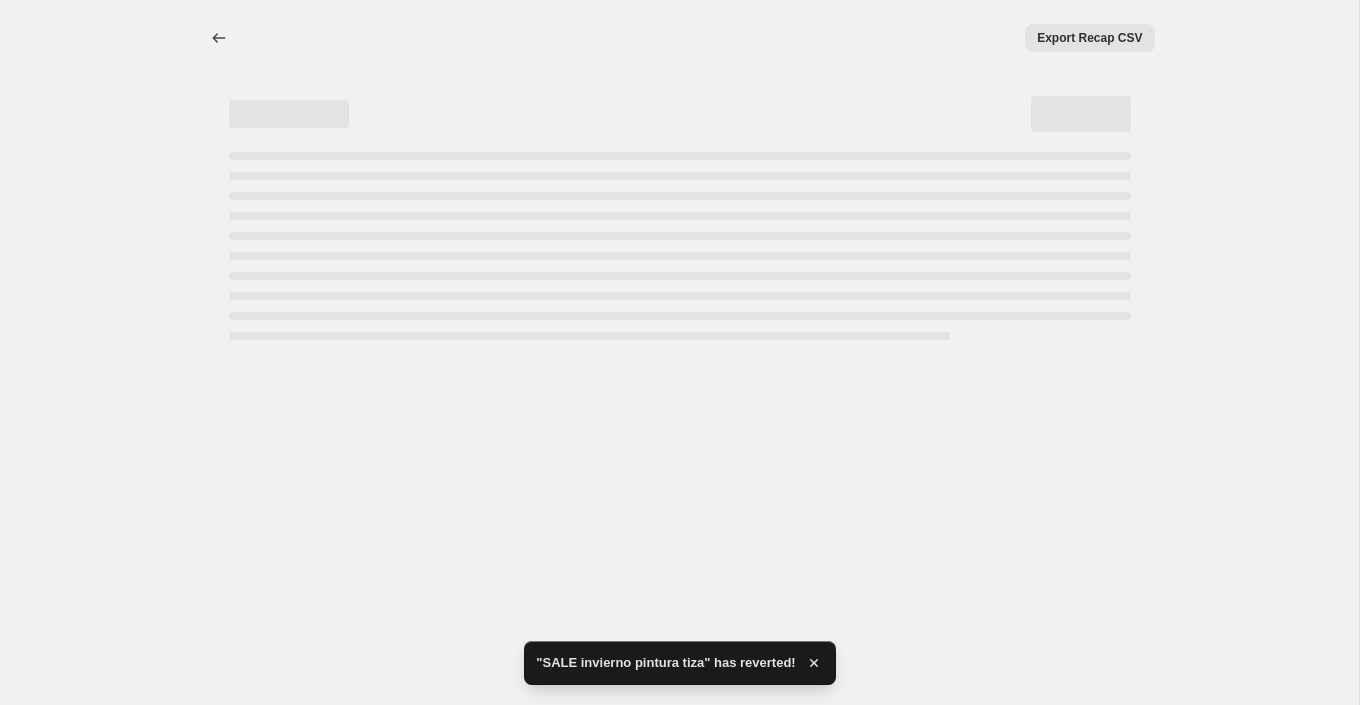 select on "percentage" 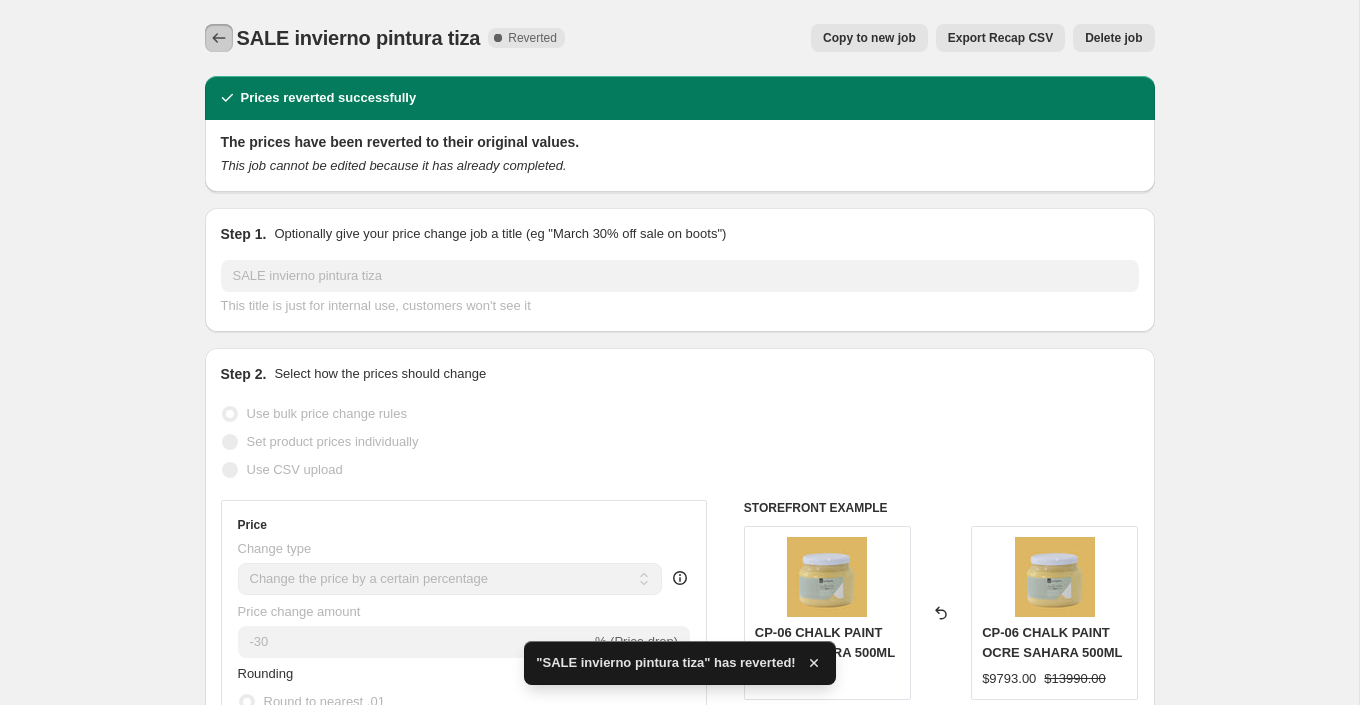 click 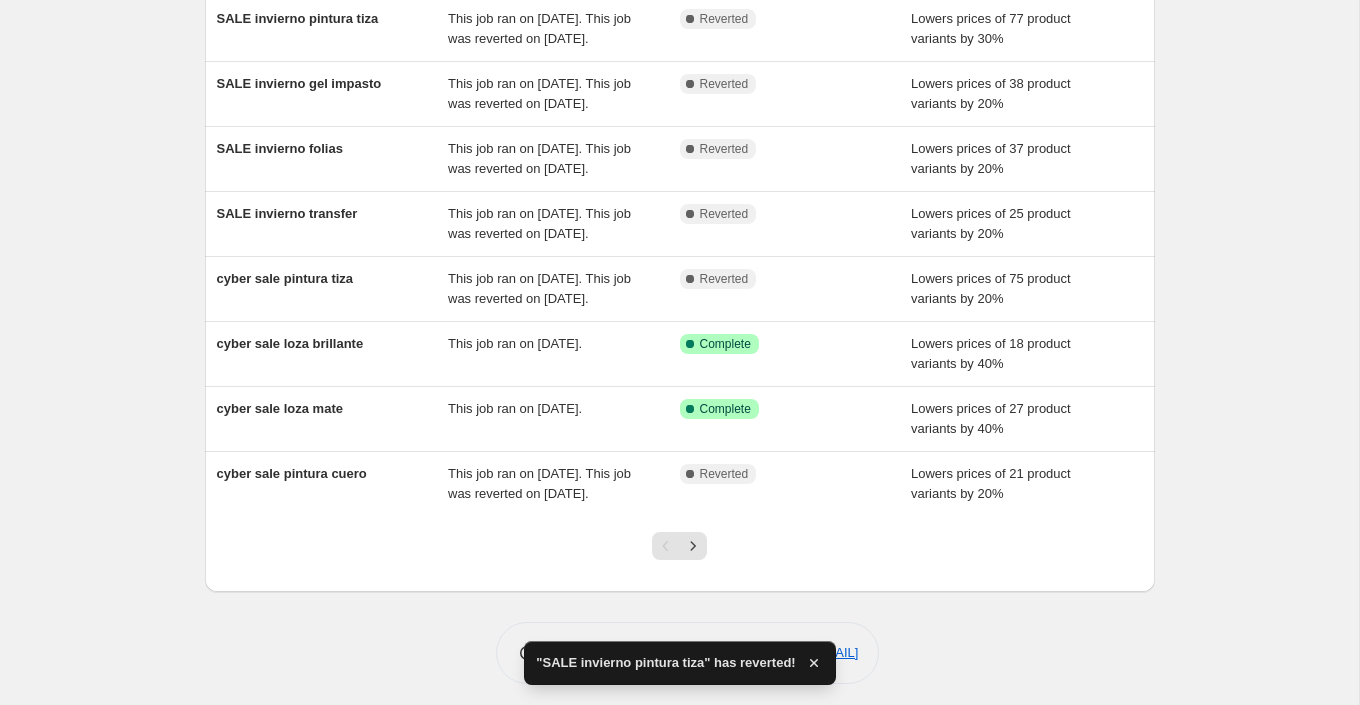 scroll, scrollTop: 0, scrollLeft: 0, axis: both 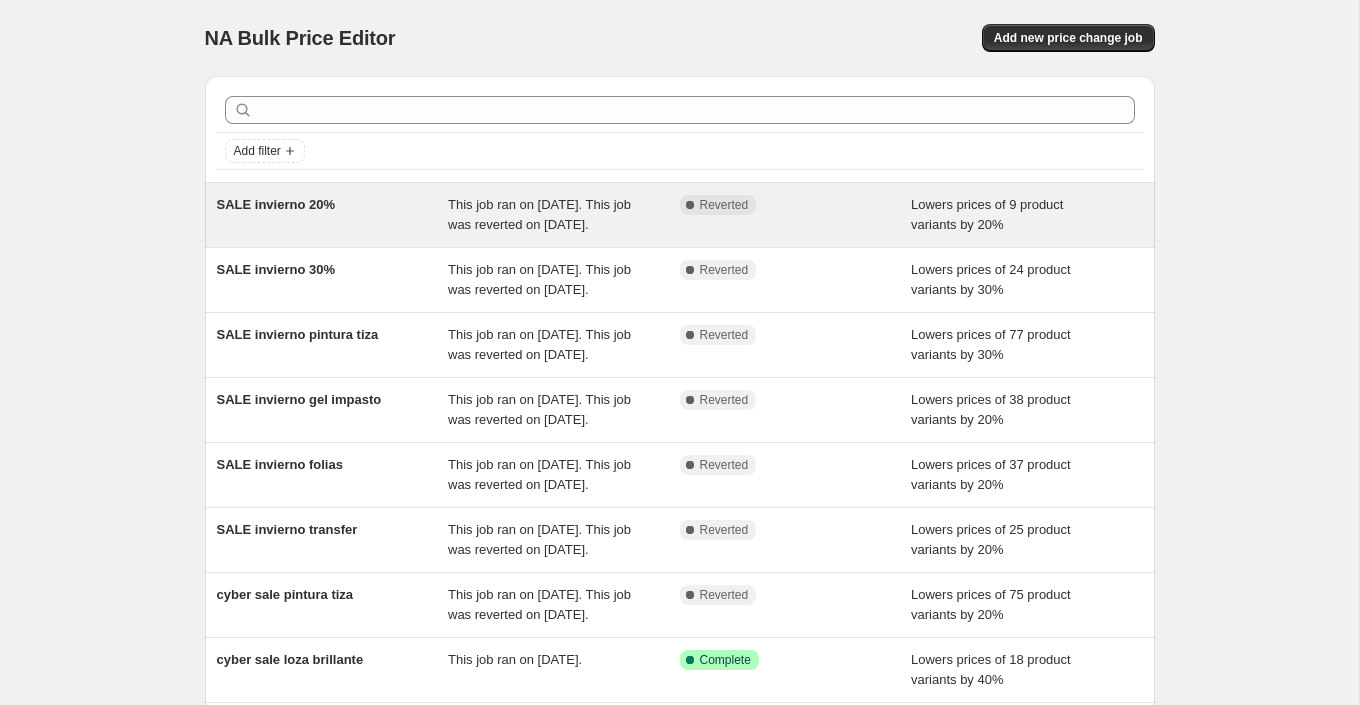 click on "Complete Reverted" at bounding box center [781, 205] 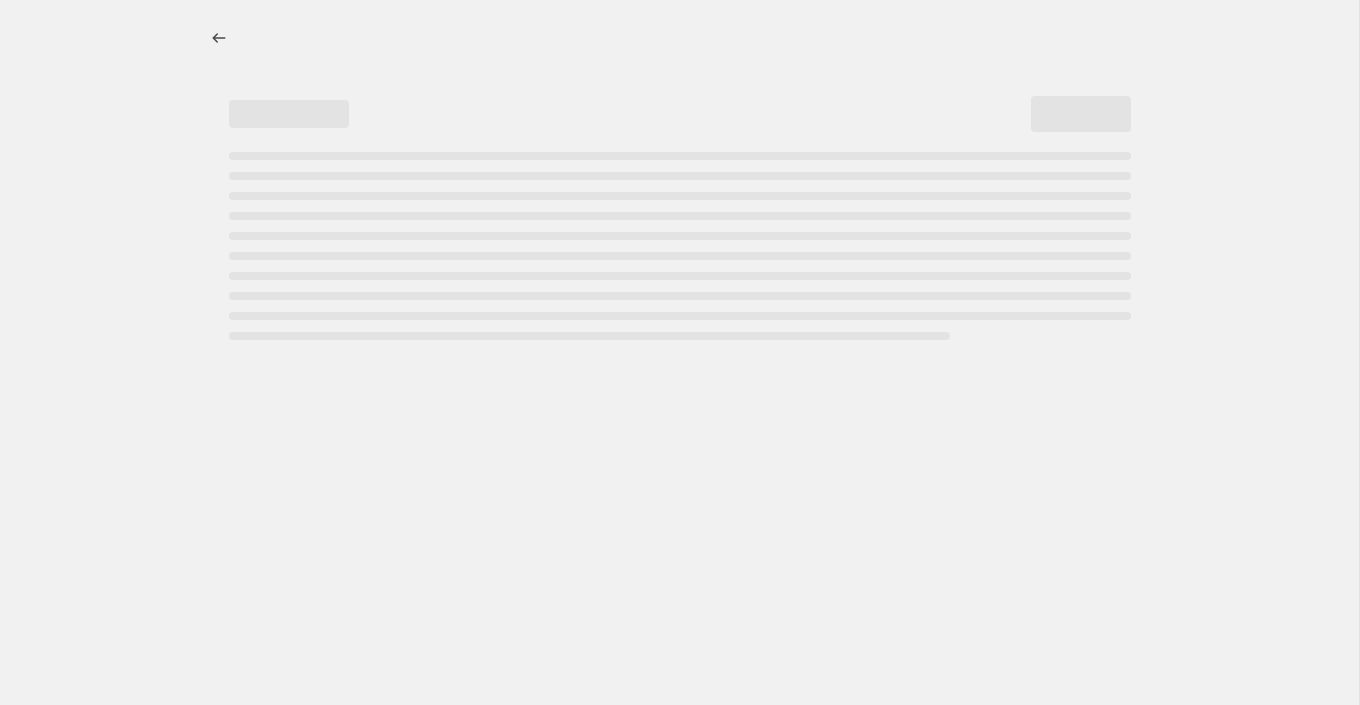 select on "percentage" 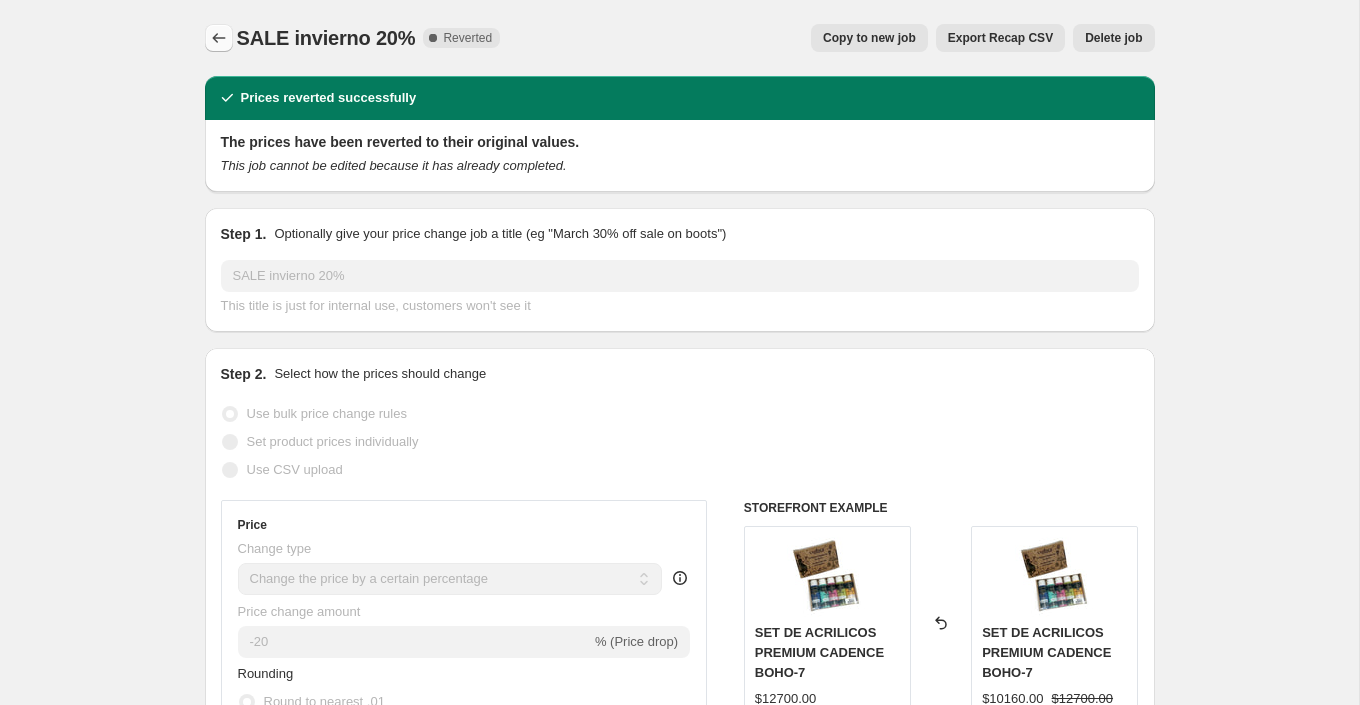 click 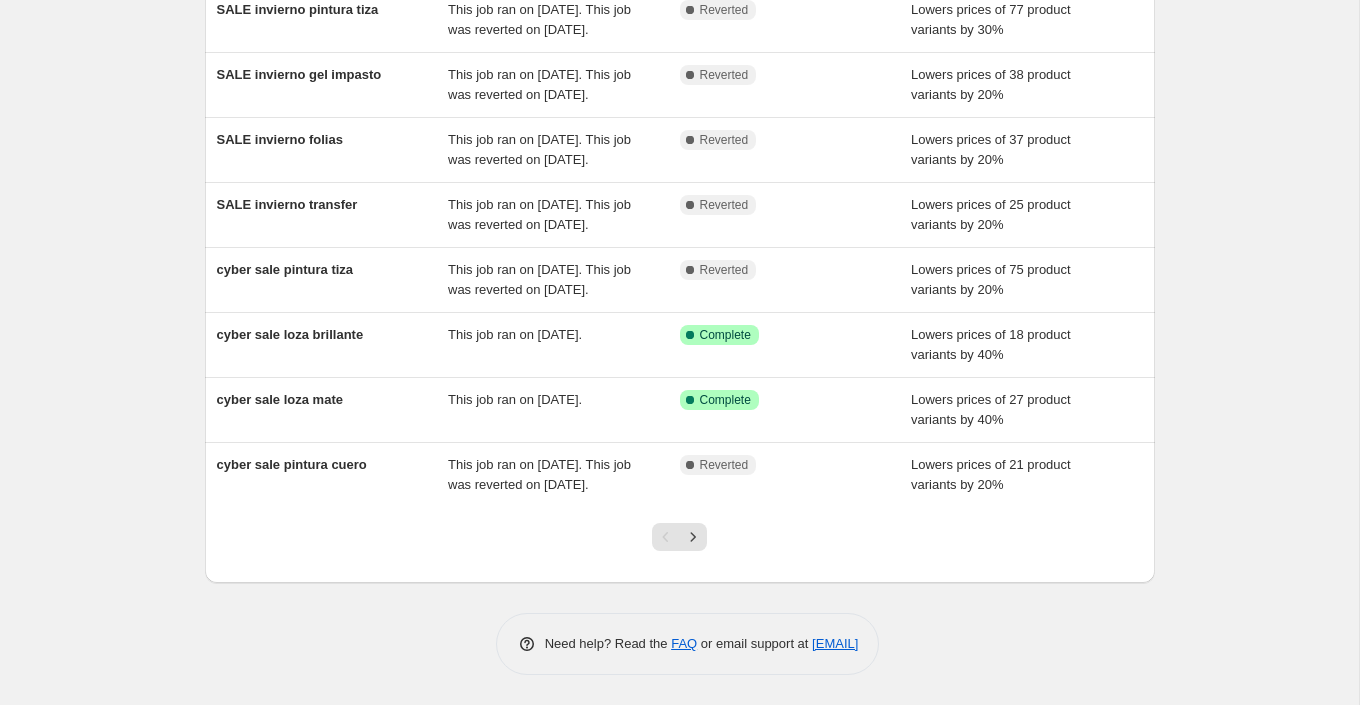 scroll, scrollTop: 479, scrollLeft: 0, axis: vertical 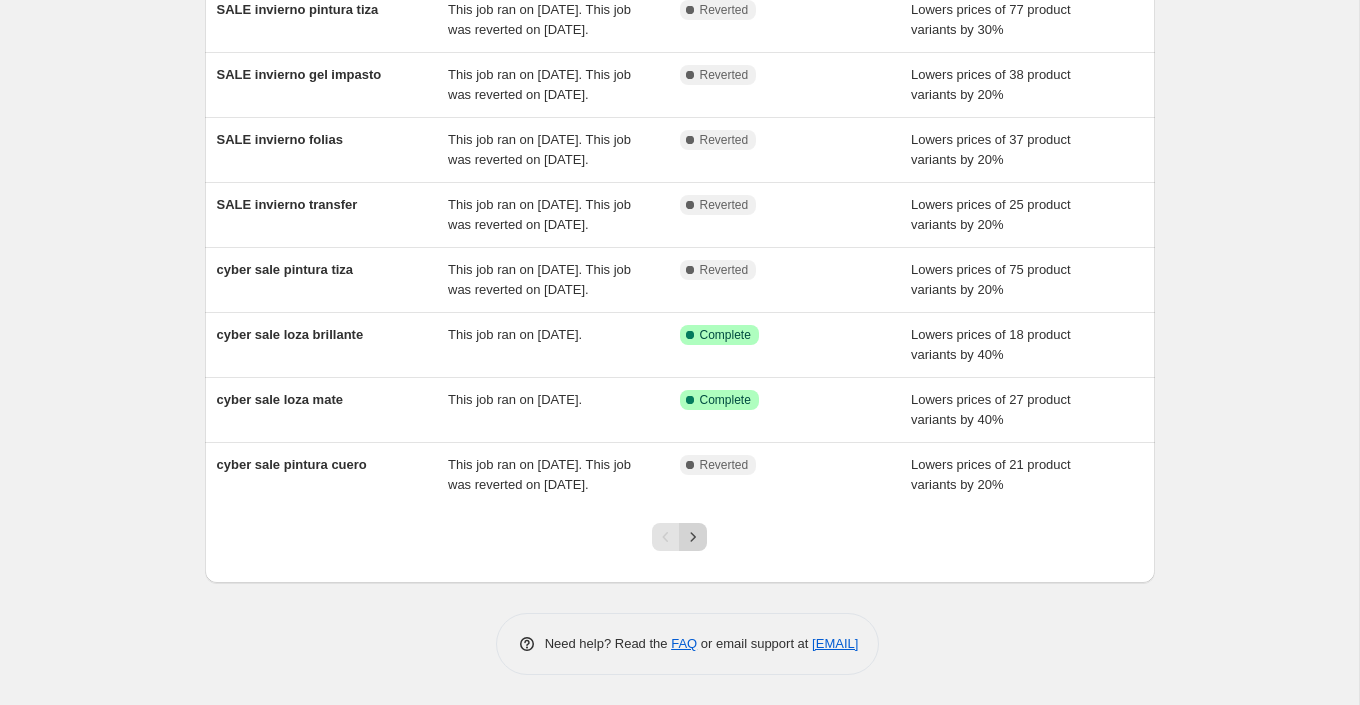 click 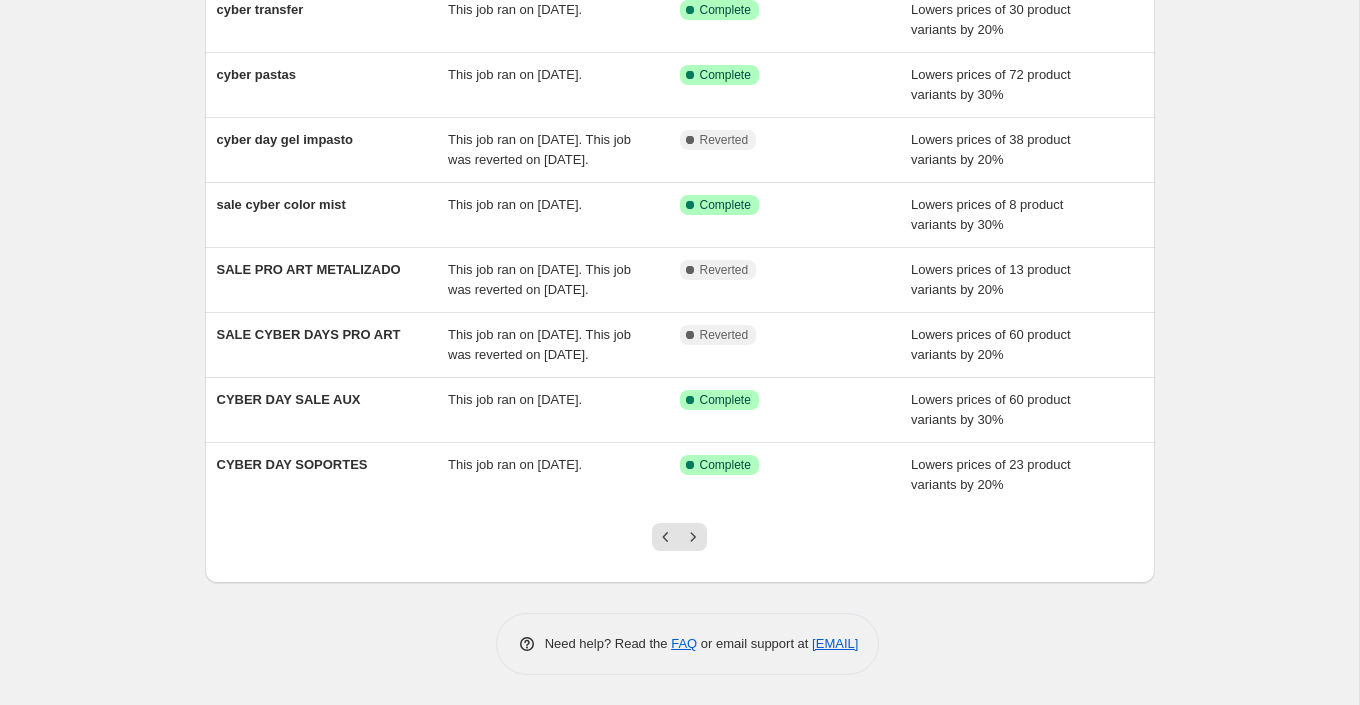 scroll, scrollTop: 379, scrollLeft: 0, axis: vertical 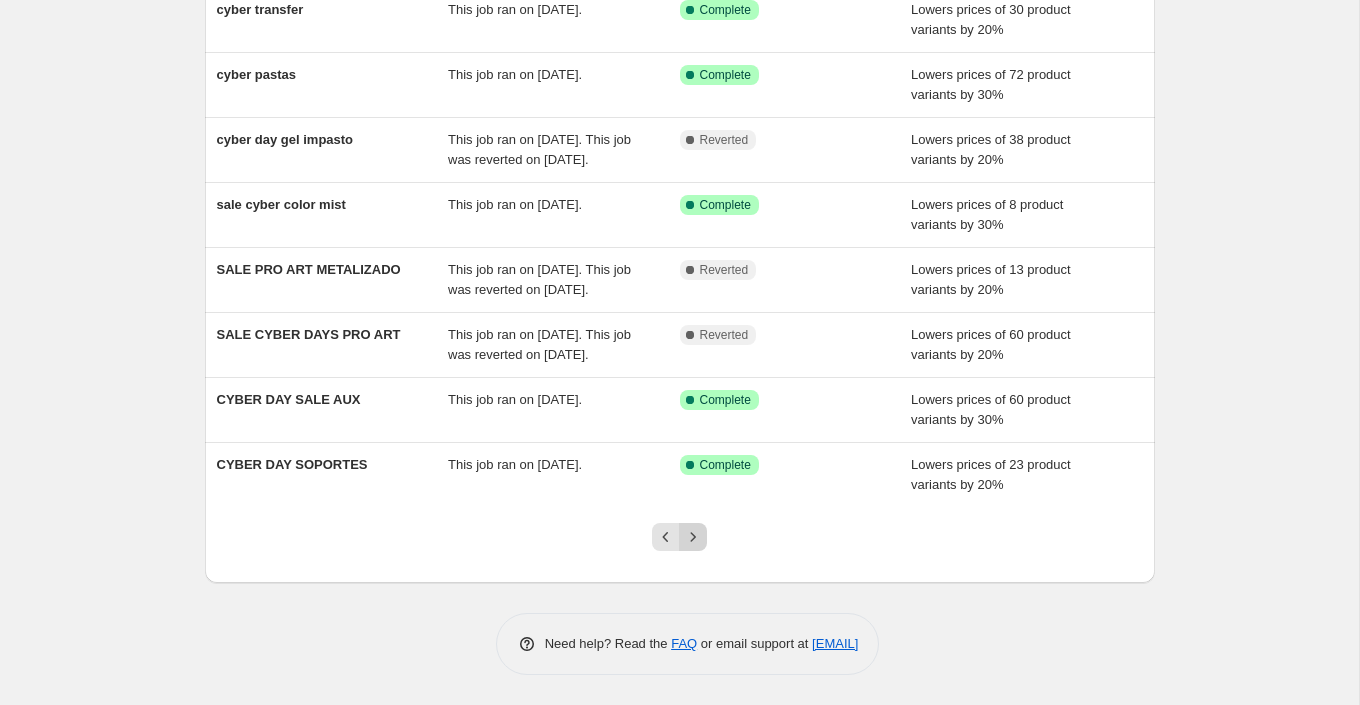 click 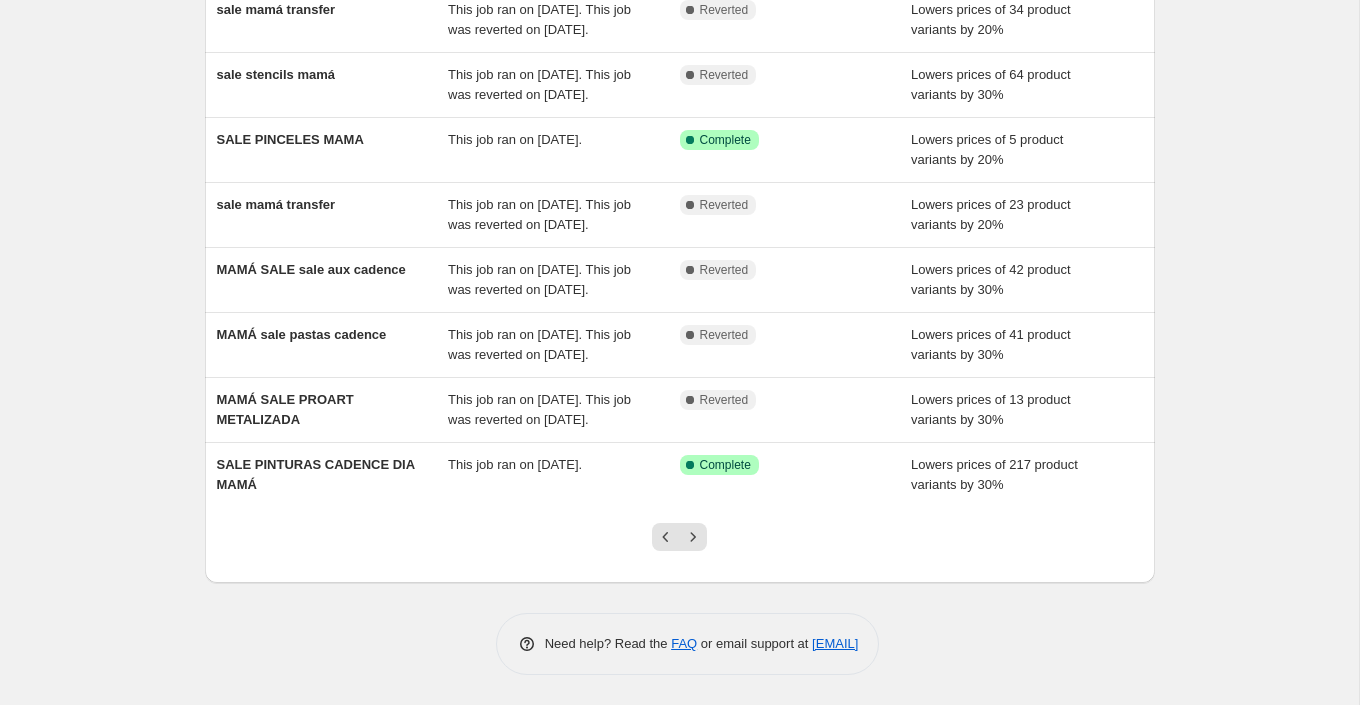 scroll, scrollTop: 435, scrollLeft: 0, axis: vertical 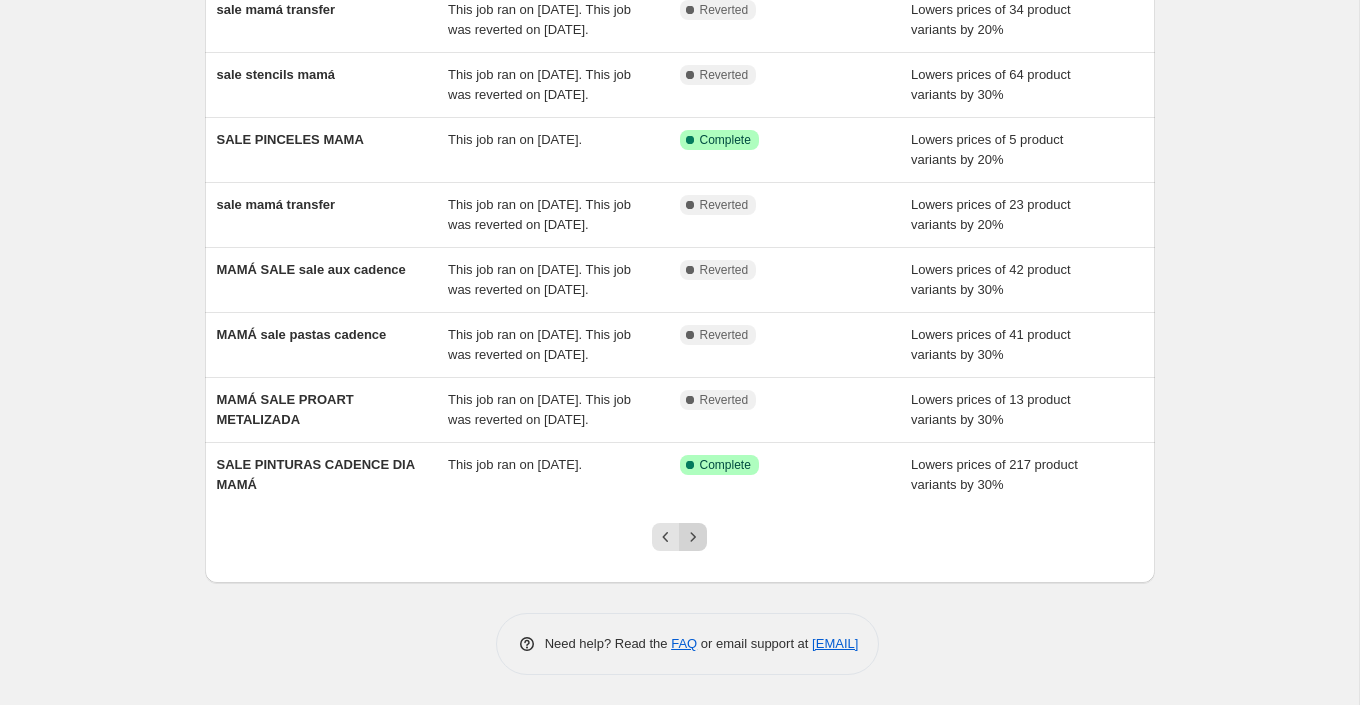 click 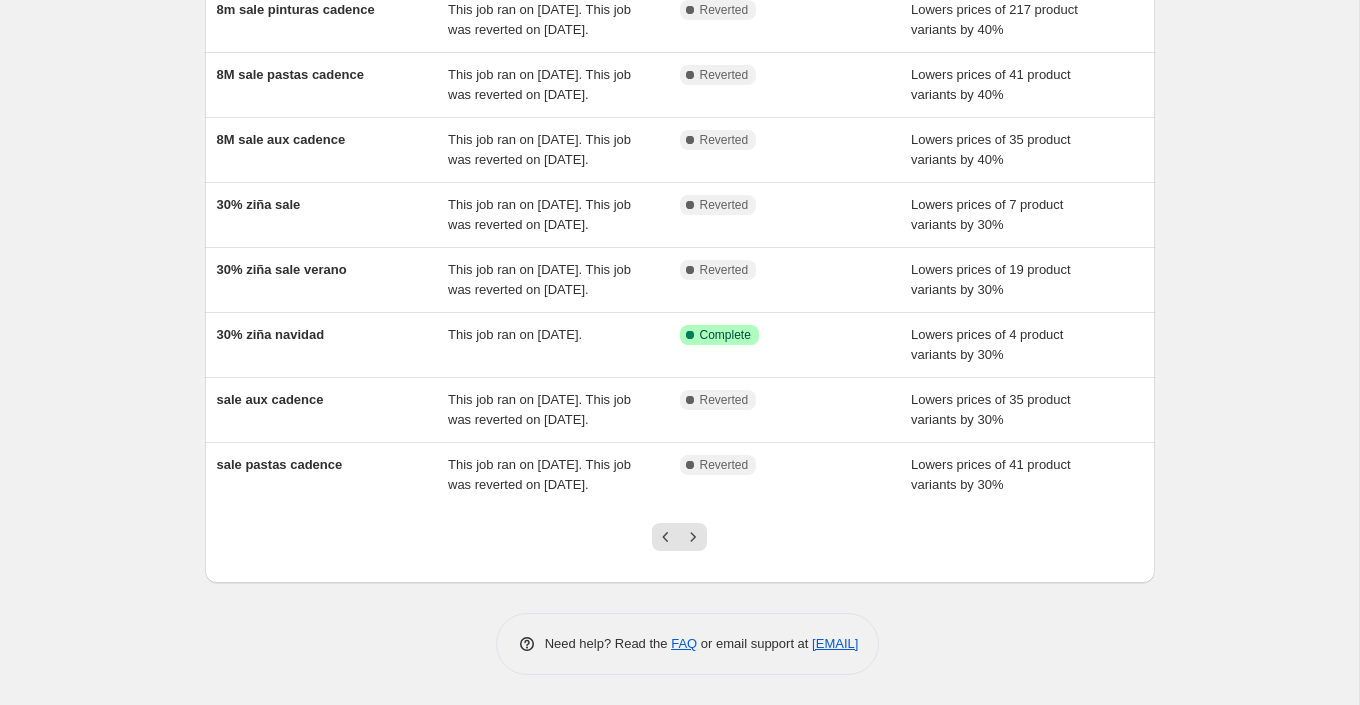 scroll, scrollTop: 499, scrollLeft: 0, axis: vertical 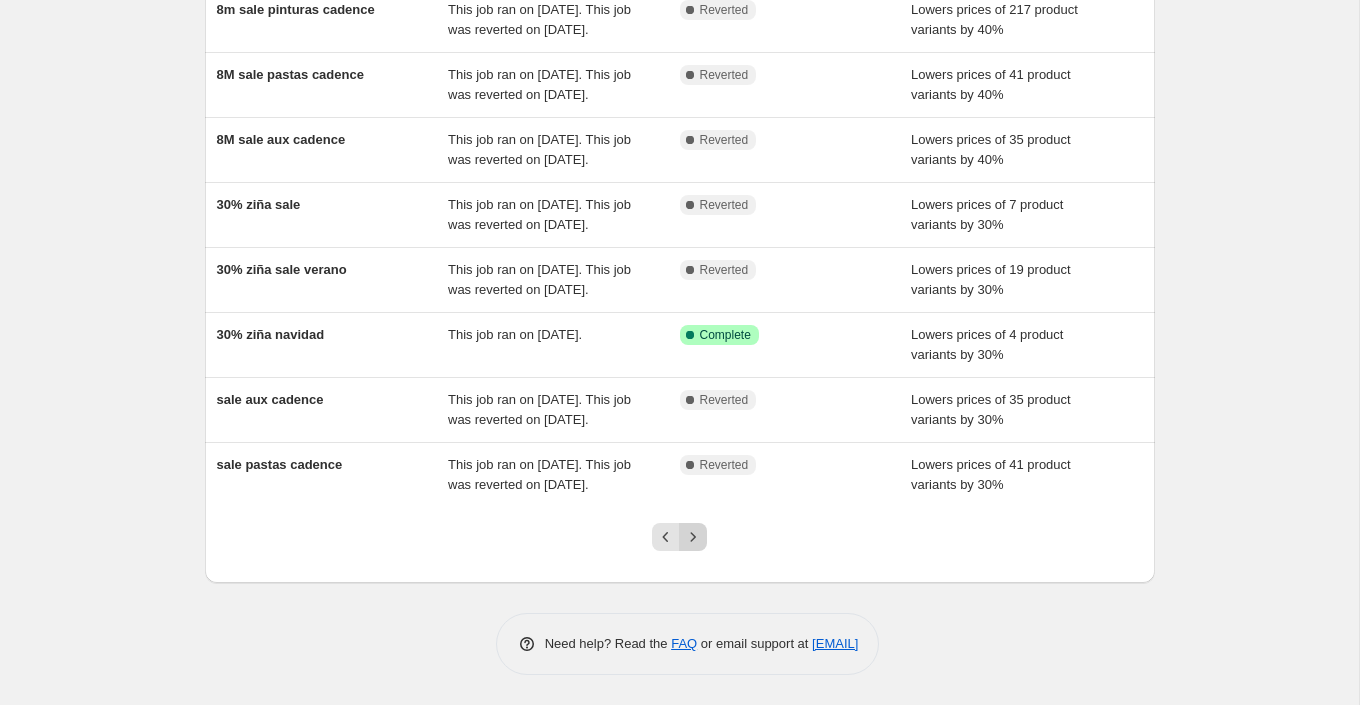 click 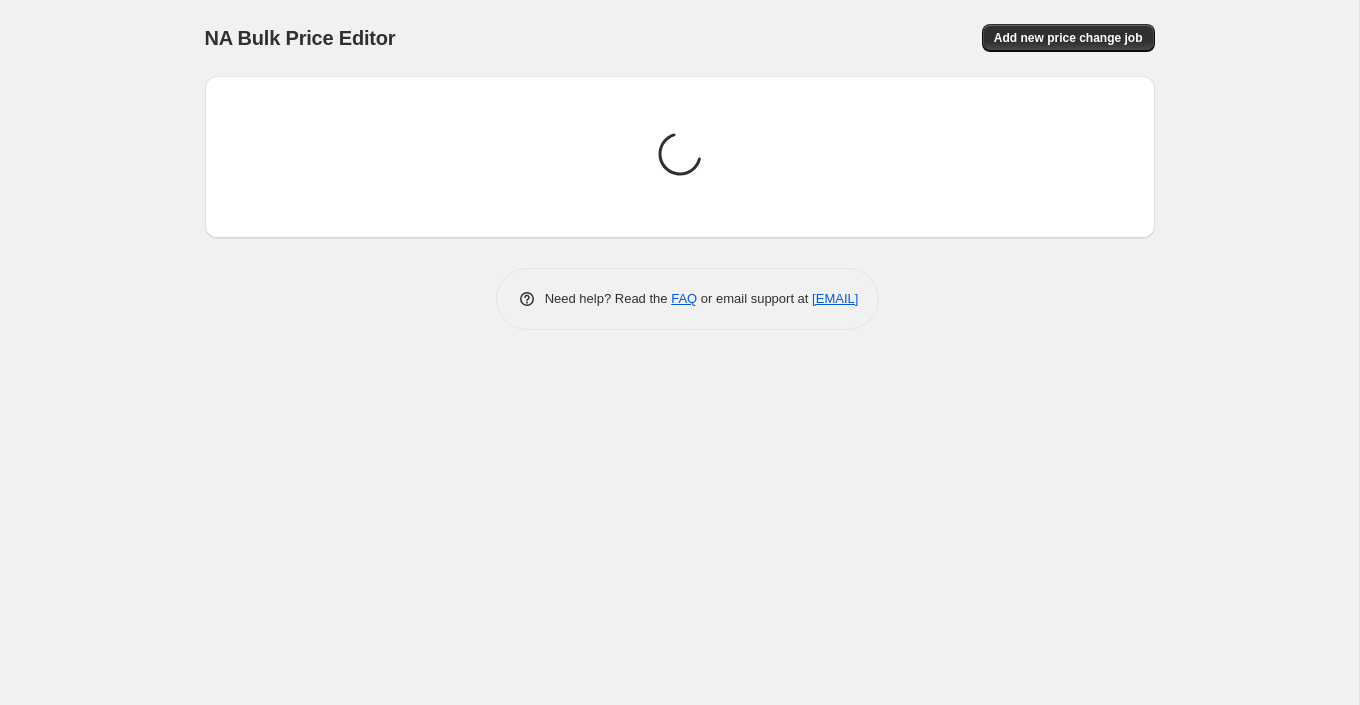 scroll, scrollTop: 0, scrollLeft: 0, axis: both 